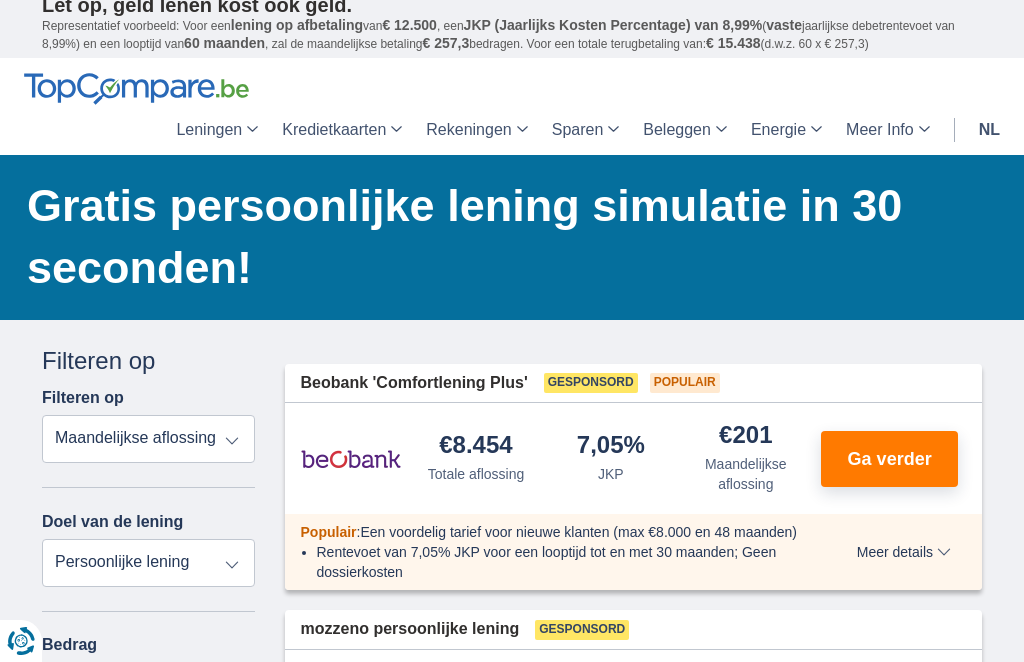 scroll, scrollTop: 72, scrollLeft: 0, axis: vertical 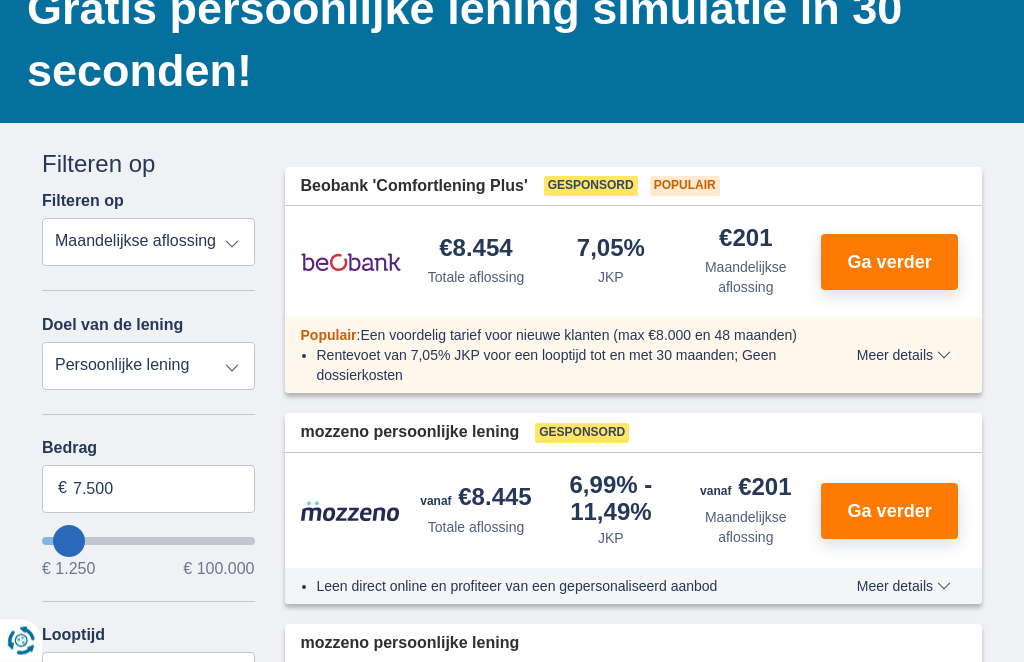 click on "Persoonlijke lening
Auto
Moto / fiets
Mobilhome / caravan
Renovatie
Energie
Schuldconsolidatie
Studie
Vakantie
Huwelijk
Meubelen
Elektronica
Meest Populair
Geldreserve" at bounding box center [148, 367] 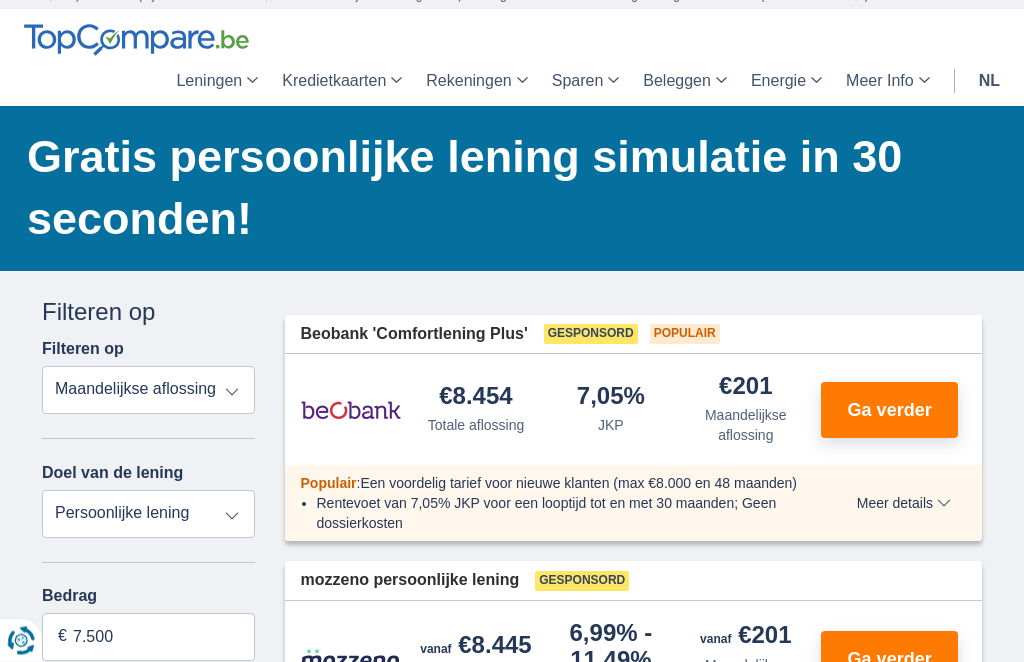 scroll, scrollTop: 0, scrollLeft: 0, axis: both 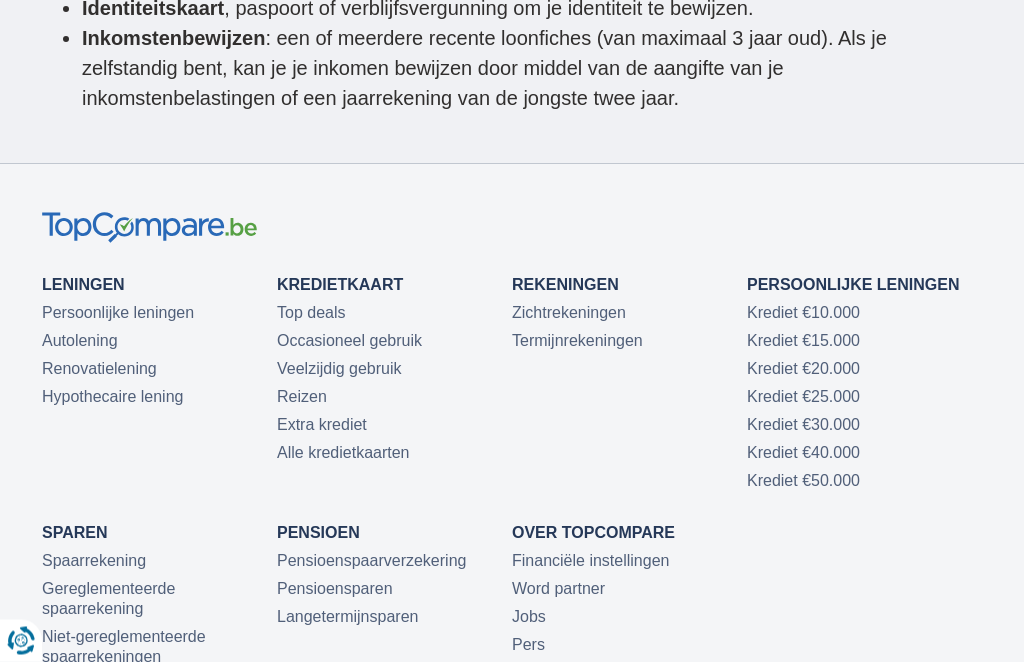 click at bounding box center (149, 228) 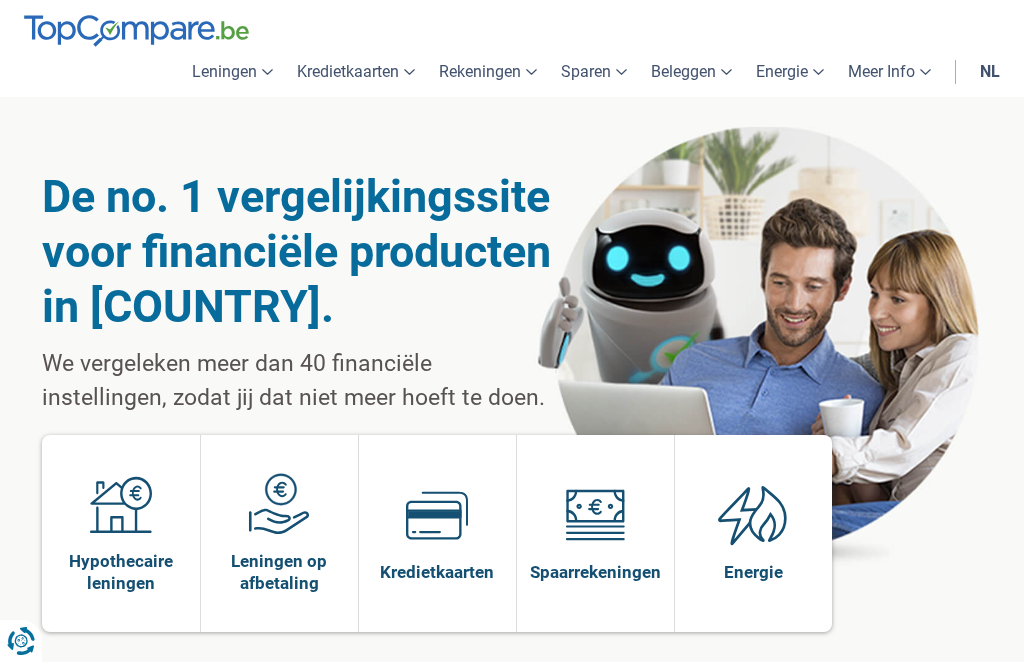 scroll, scrollTop: 0, scrollLeft: 0, axis: both 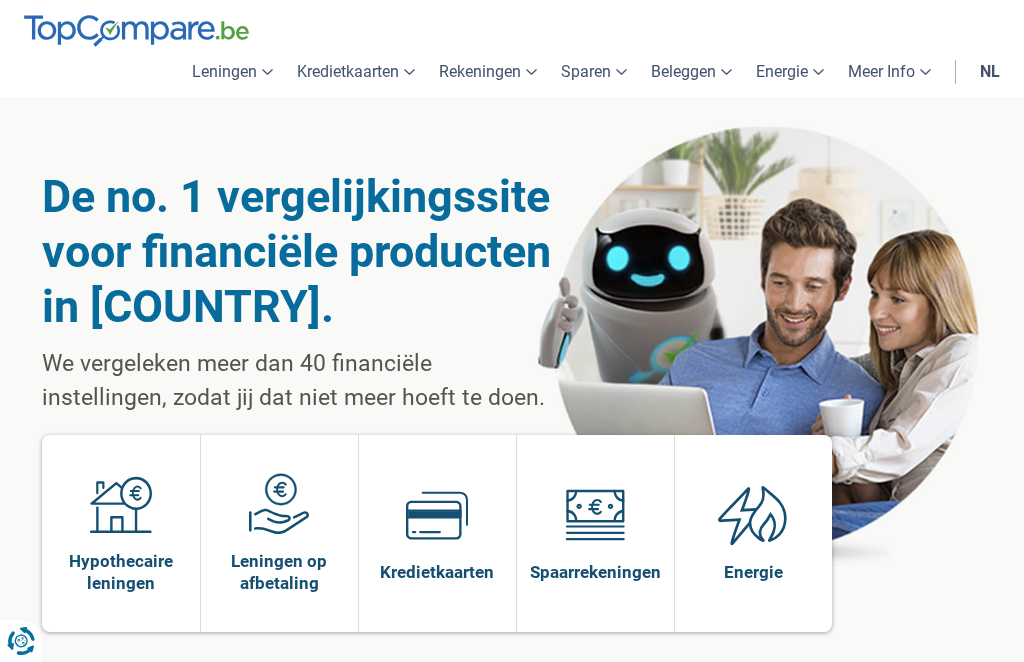 click on "Persoonlijke lening" at bounding box center (-9719, 130) 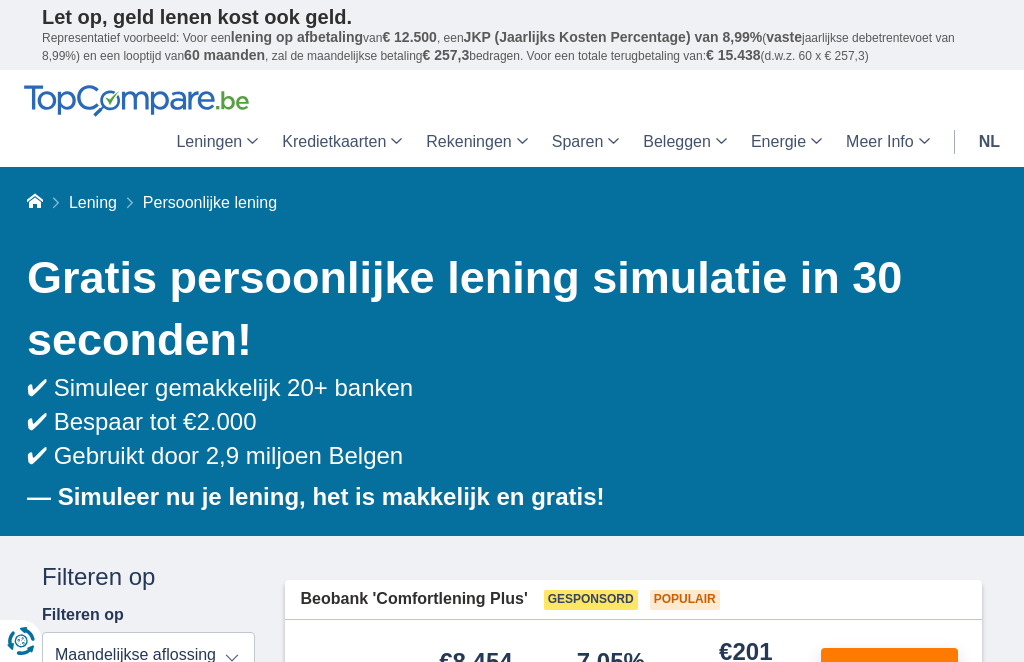 scroll, scrollTop: 0, scrollLeft: 0, axis: both 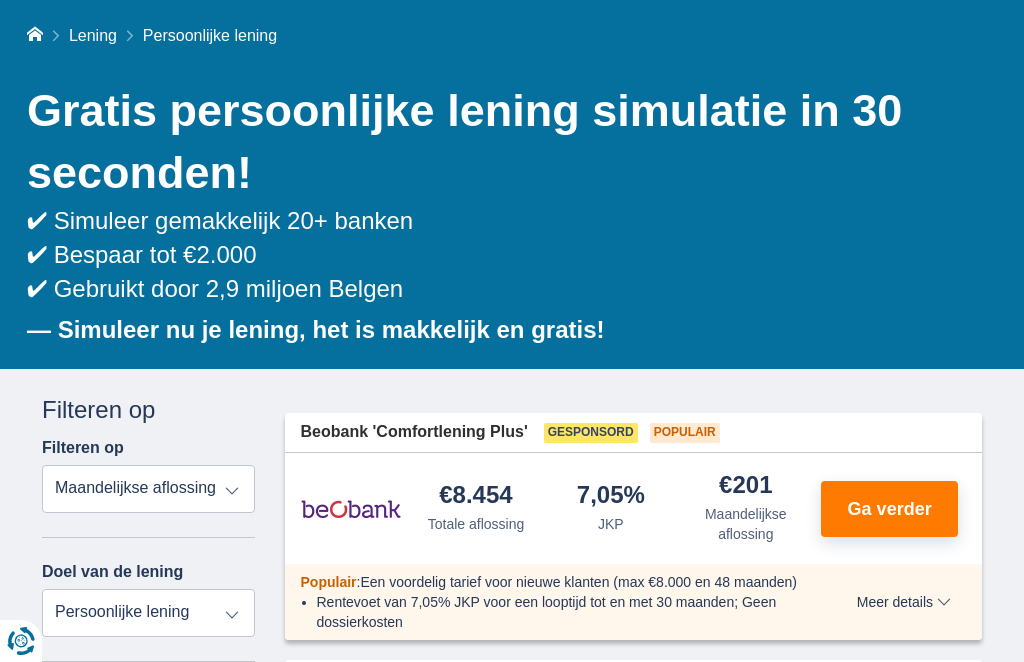 click on "Persoonlijke lening
Auto
Moto / fiets
Mobilhome / caravan
Renovatie
Energie
Schuldconsolidatie
Studie
Vakantie
Huwelijk
Meubelen
Elektronica
Meest Populair
Geldreserve" at bounding box center [148, 613] 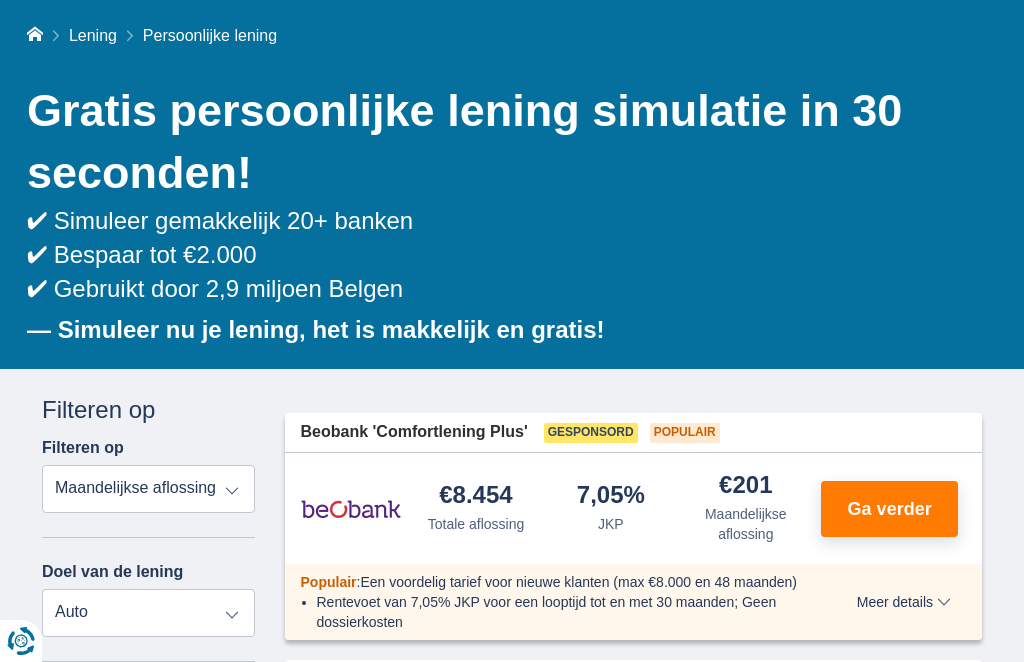 select on "3-4" 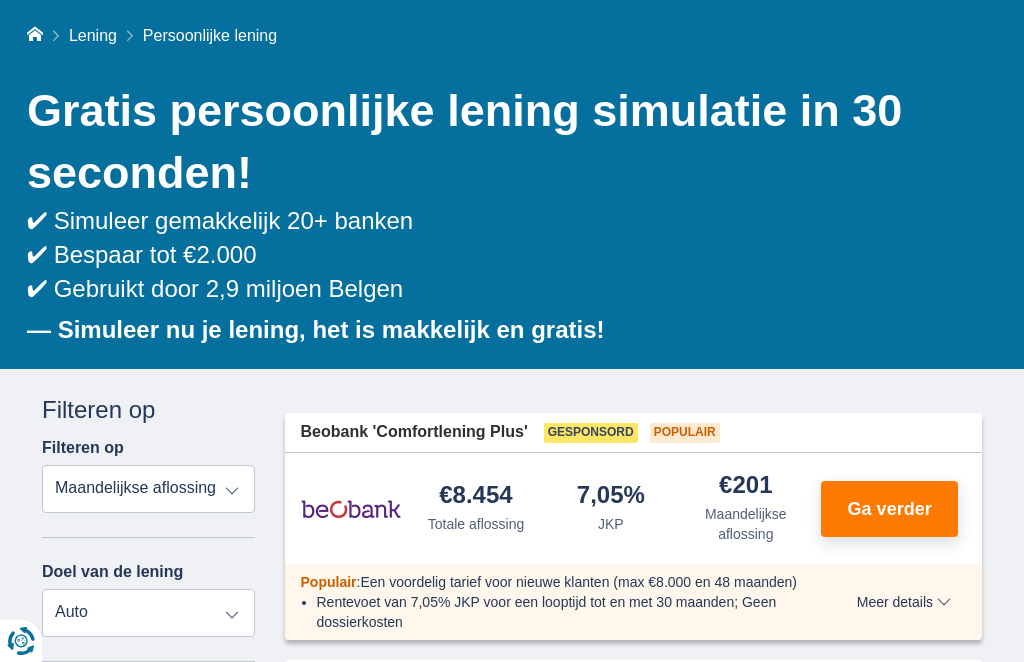 type on "15.000" 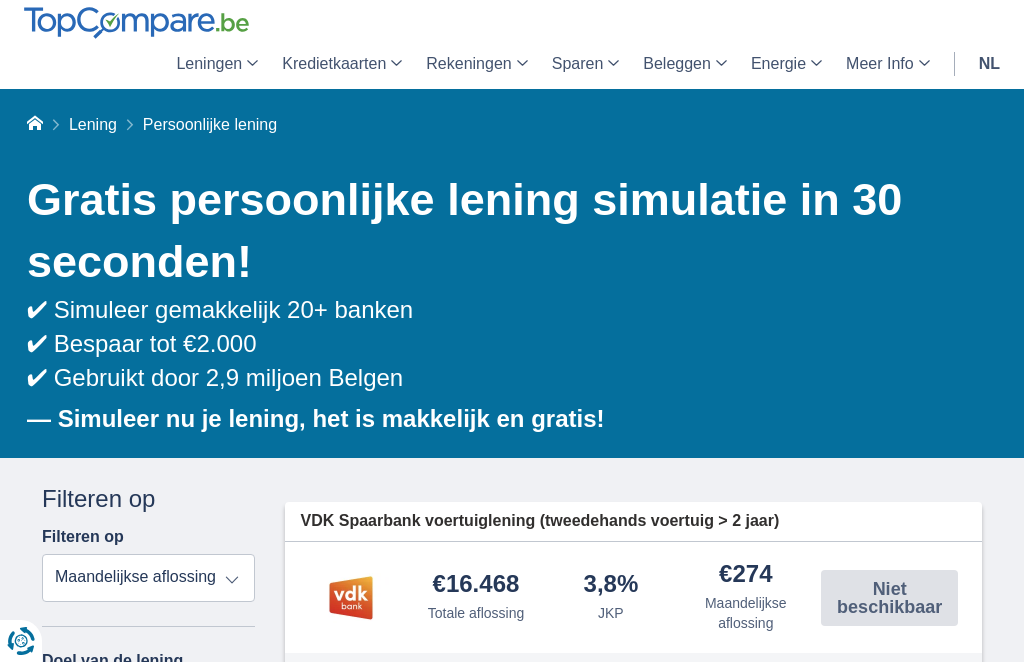 scroll, scrollTop: 88, scrollLeft: 0, axis: vertical 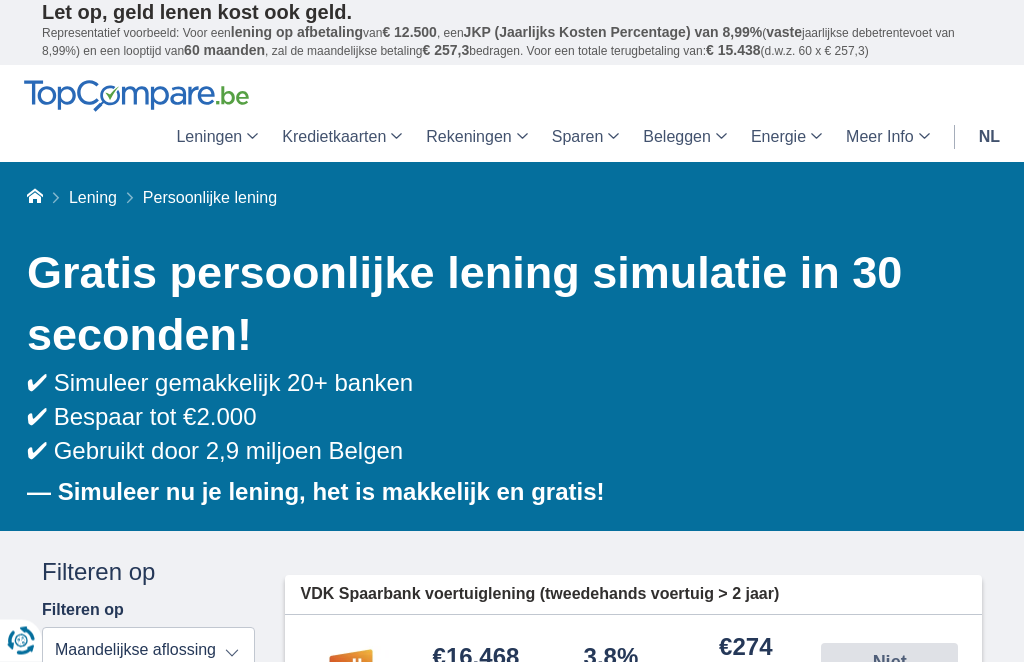 click on "Leningen
Persoonlijke lening
Hypothecaire lening
Autolening
Renovatielening
Kredietkaarten
Premium kaarten
Top deals
Occasioneel gebruik
Veelzijdig gebruik
Reizen
Extra krediet
Alle kredietkaarten
Rekeningen
Zichtrekeningen
Termijnrekeningen
Sparen
Spaarrekeningen
Gereglementeerde spaarrekeningen
Niet-gereglementeerde spaarrekeningen
Beleggen
Aandelen
Beleggingsfondsen
Beleggingsplan
Cryptomunten
Pensioen
Pensioenspaarverzekeringen
Pensioensparen
Langetermijnsparen
Energie
Elektriciteit
Gas
Elektriciteit + Gas
Meer Info
Blog
FAQ
Over ons
nl
Menu
Sluiten
Leningen
Persoonlijke lening
Hypothecaire lening" at bounding box center (512, 114) 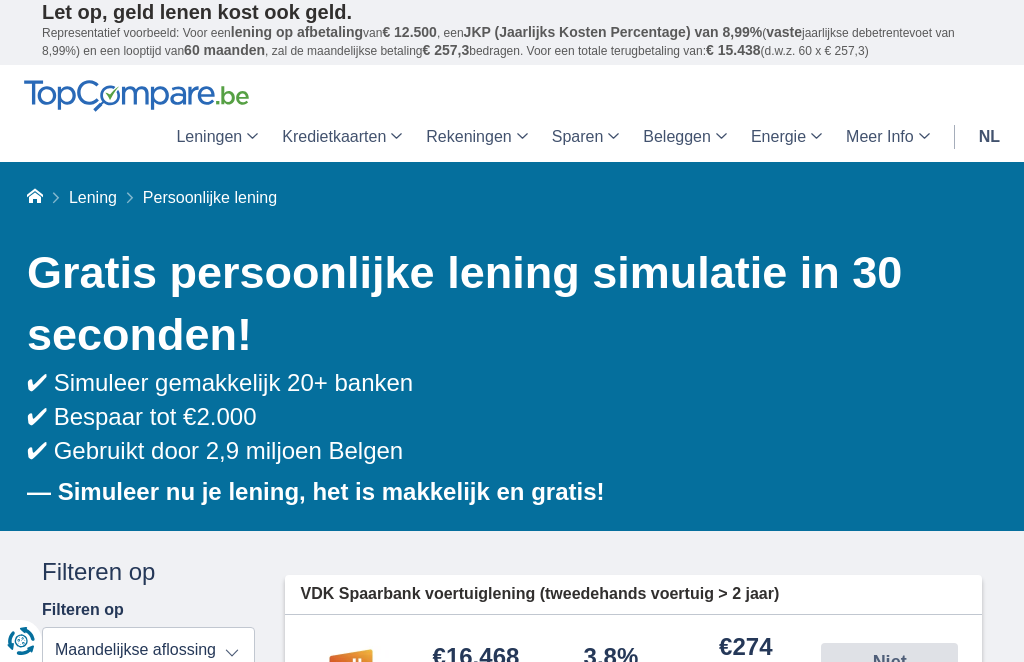 click at bounding box center [136, 96] 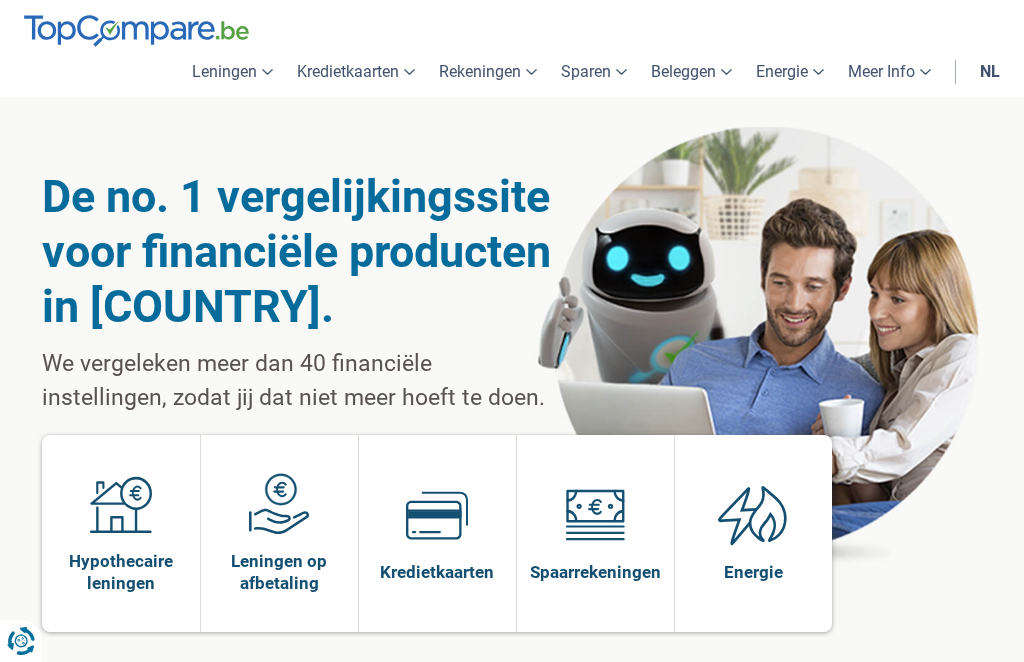 scroll, scrollTop: 0, scrollLeft: 0, axis: both 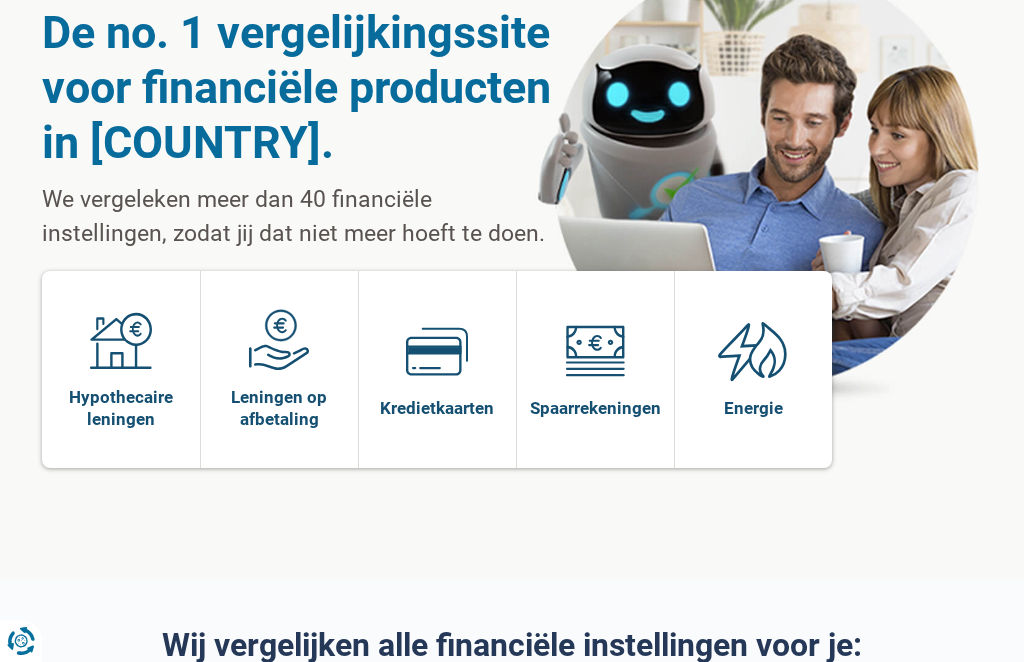 click on "Leningen op afbetaling" at bounding box center [279, 408] 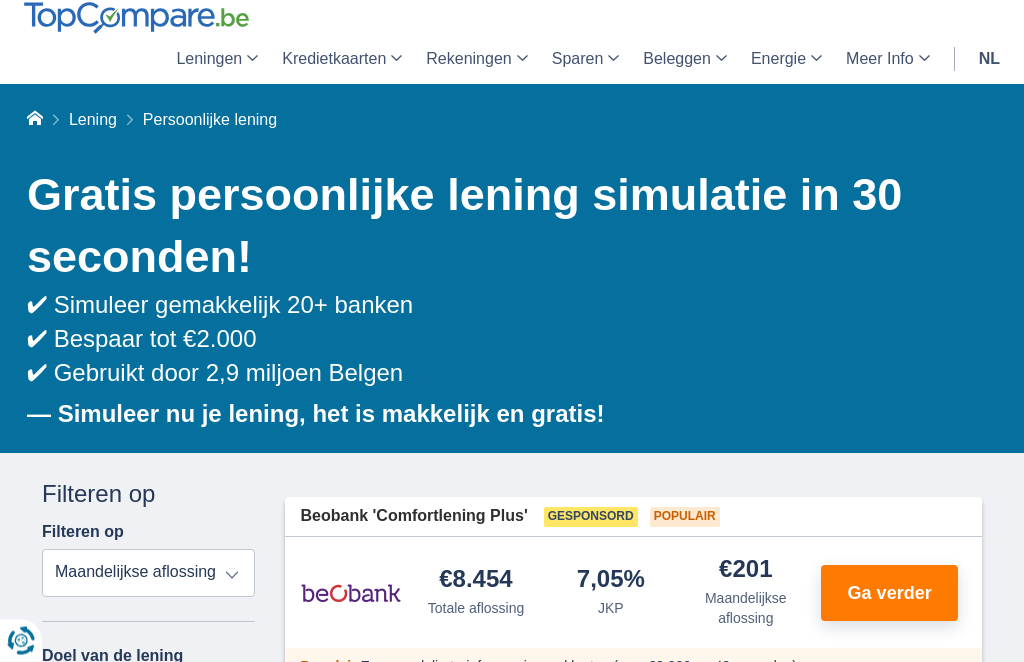 scroll, scrollTop: 105, scrollLeft: 0, axis: vertical 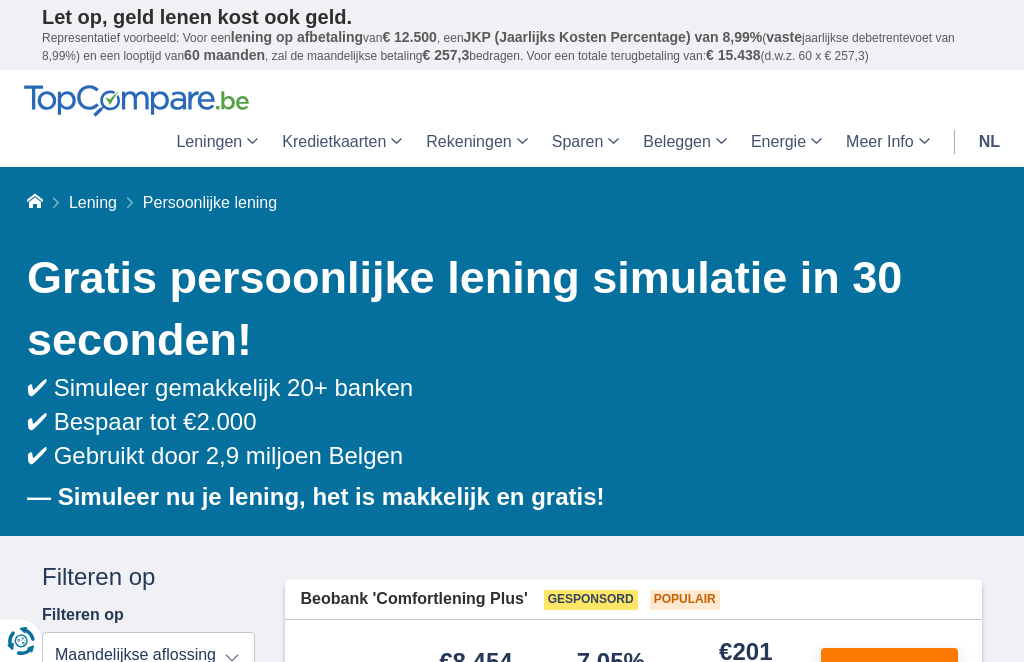 click on "Persoonlijke lening" at bounding box center [-9735, 200] 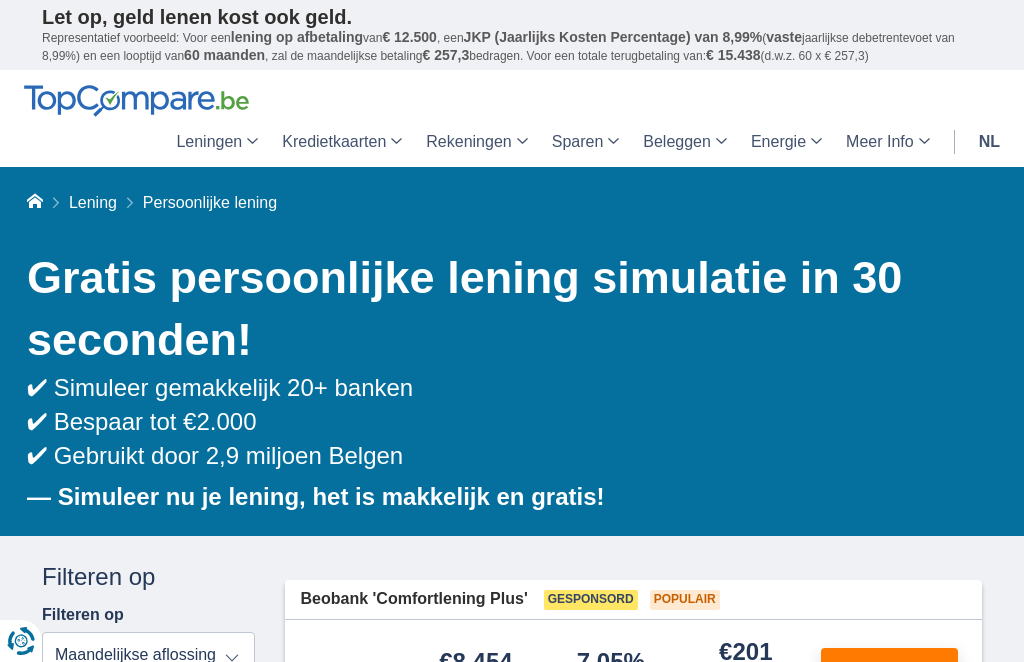 scroll, scrollTop: 0, scrollLeft: 0, axis: both 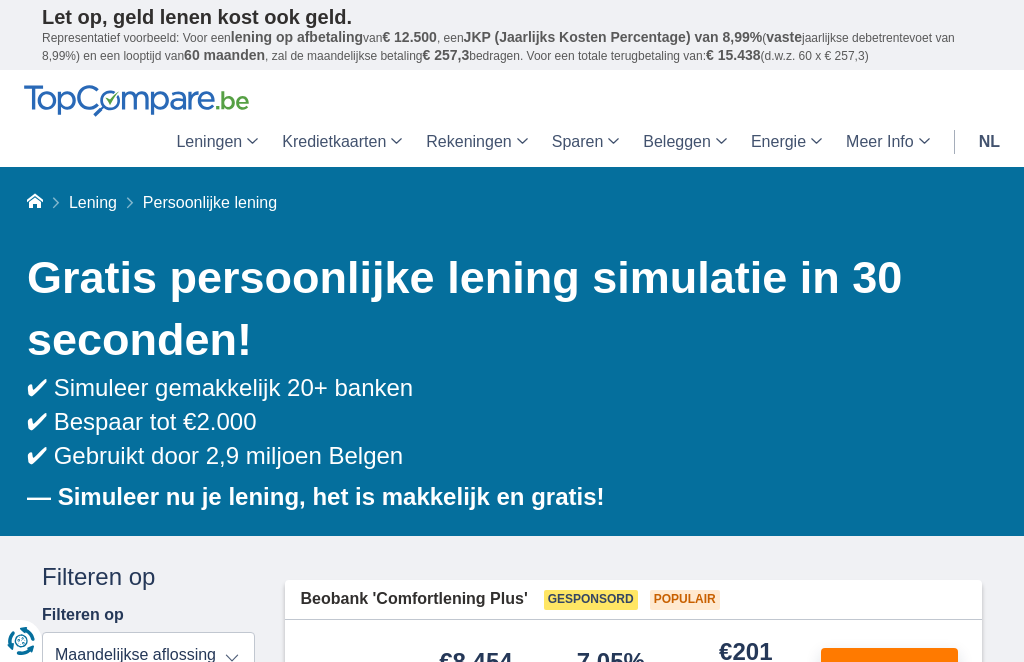click on "— Simuleer nu je lening, het is makkelijk en gratis!" at bounding box center (316, 496) 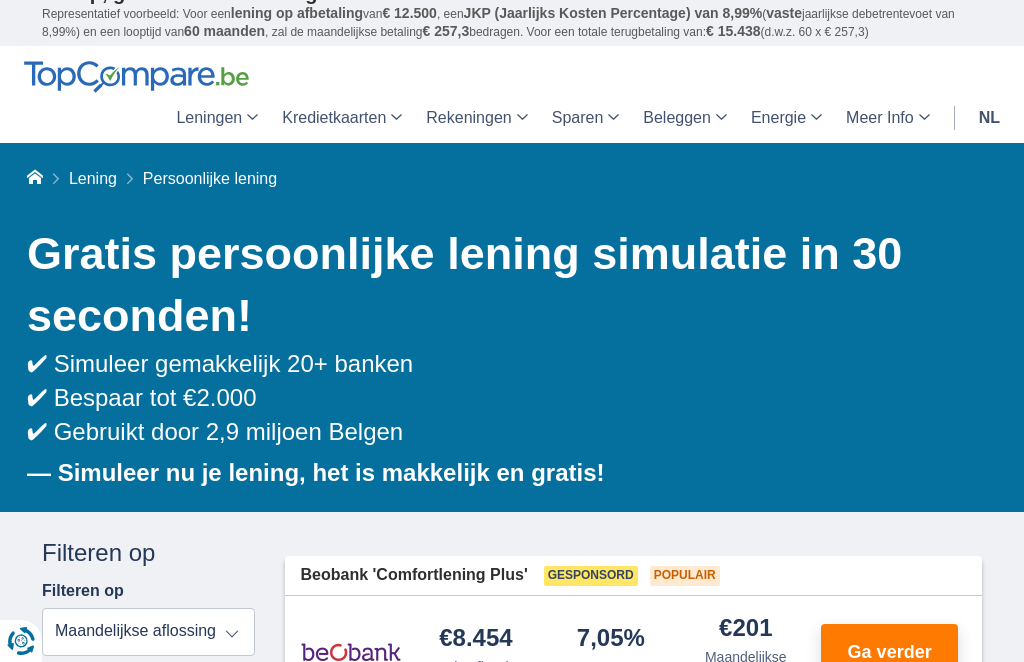 scroll, scrollTop: 0, scrollLeft: 0, axis: both 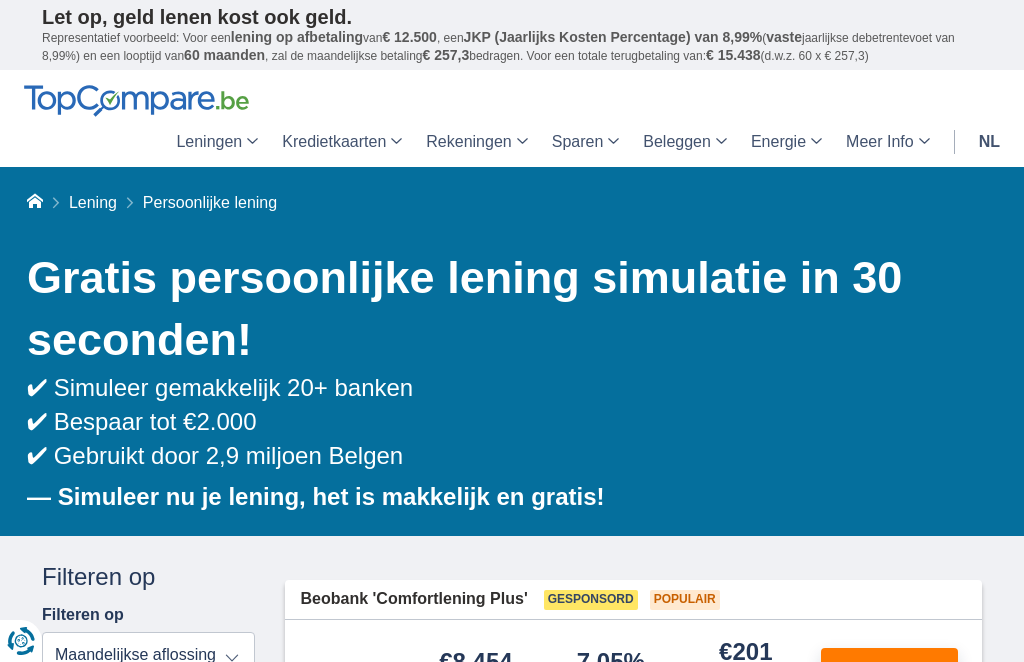 click on "Over ons" at bounding box center [-9065, 270] 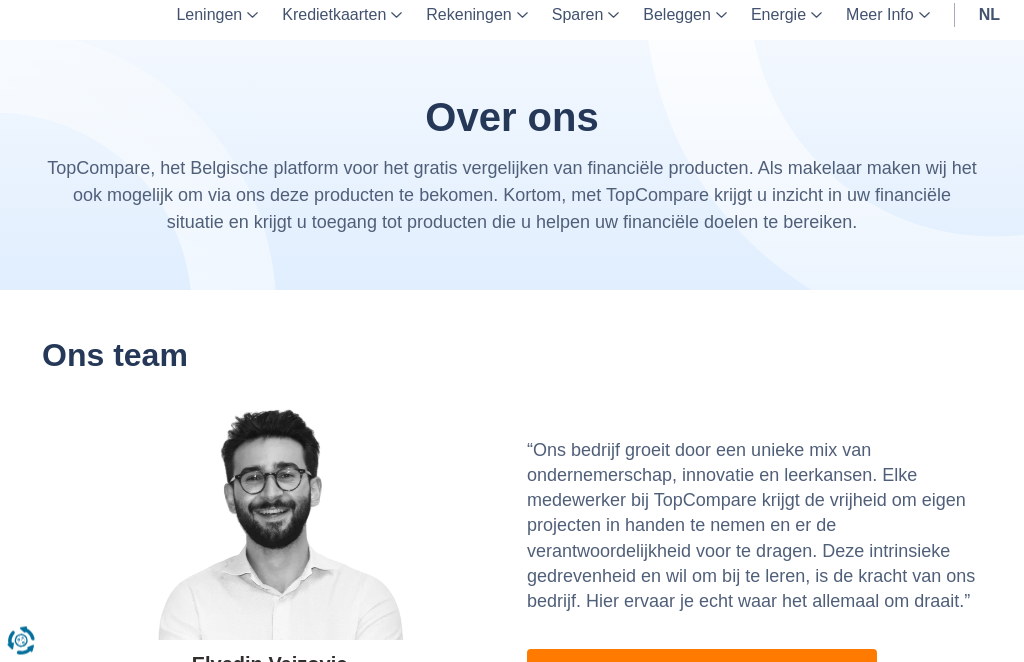 scroll, scrollTop: 138, scrollLeft: 0, axis: vertical 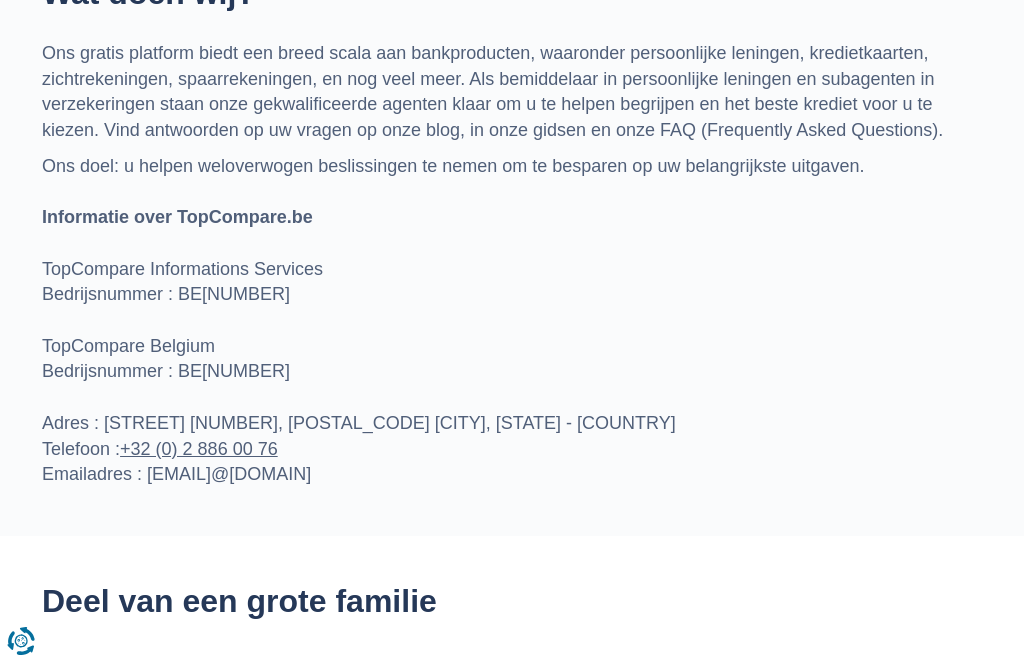 click on "Ons doel: u helpen weloverwogen beslissingen te nemen om te besparen op uw belangrijkste uitgaven. Informatie over TopCompare.be TopCompare Informations Services Bedrijsnummer : BE0676471466 TopCompare Belgium  Bedrijsnummer : BE0643988146 Adres : Rue de Livourne 7, 1060 Saint-Gilles, Bruxelles - Belgique  Telefoon :  +32 (0) 2 886 00 76  Emailadres : info@topcompare.be" at bounding box center [512, 321] 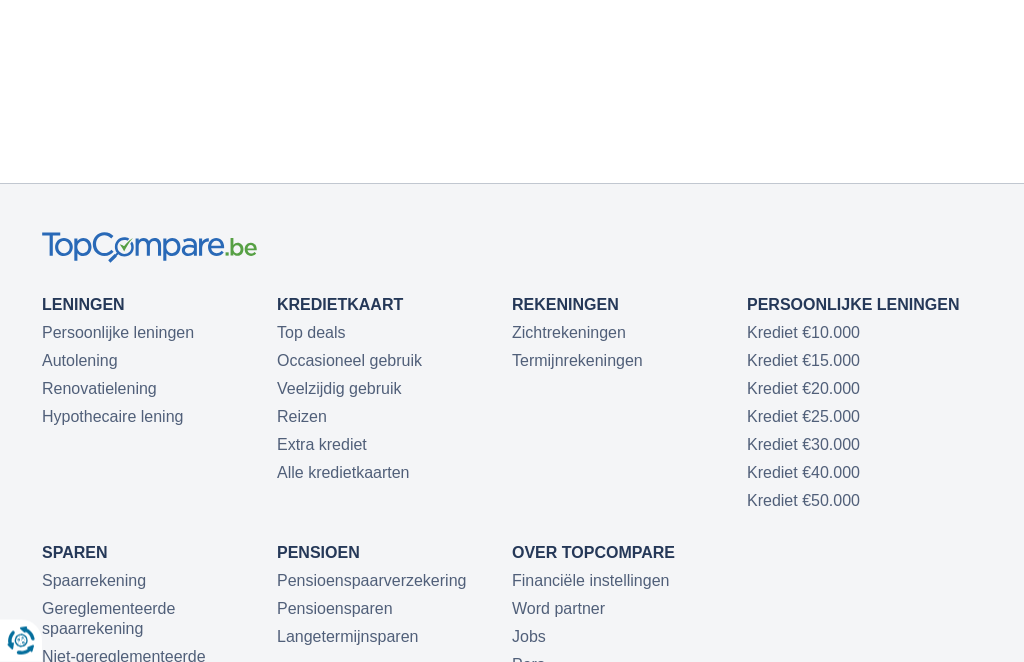 scroll, scrollTop: 4622, scrollLeft: 0, axis: vertical 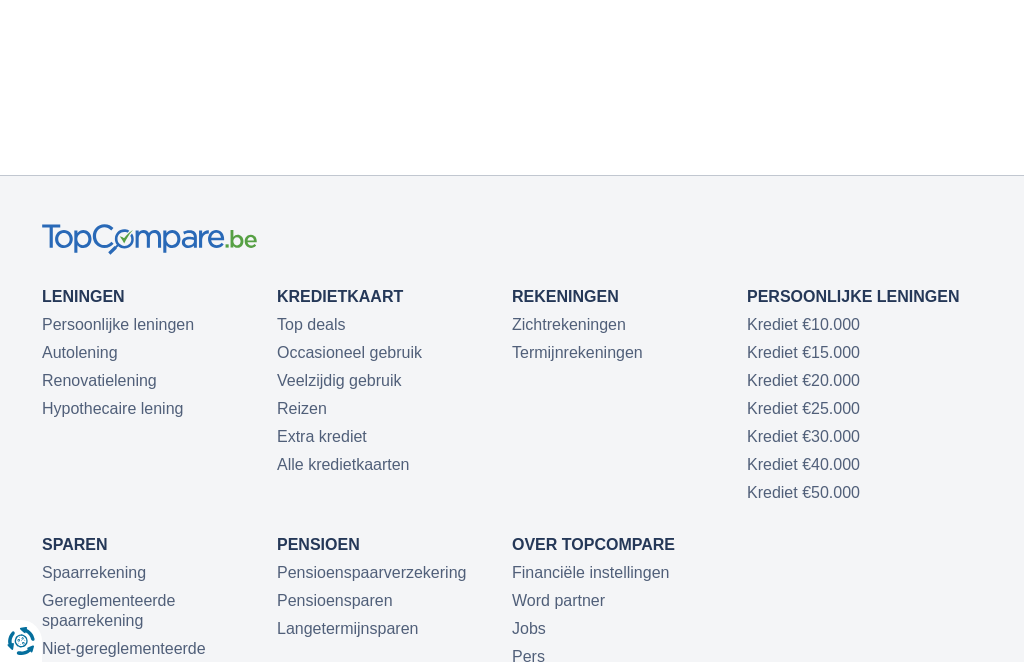 click on "Persoonlijke leningen" at bounding box center [118, 324] 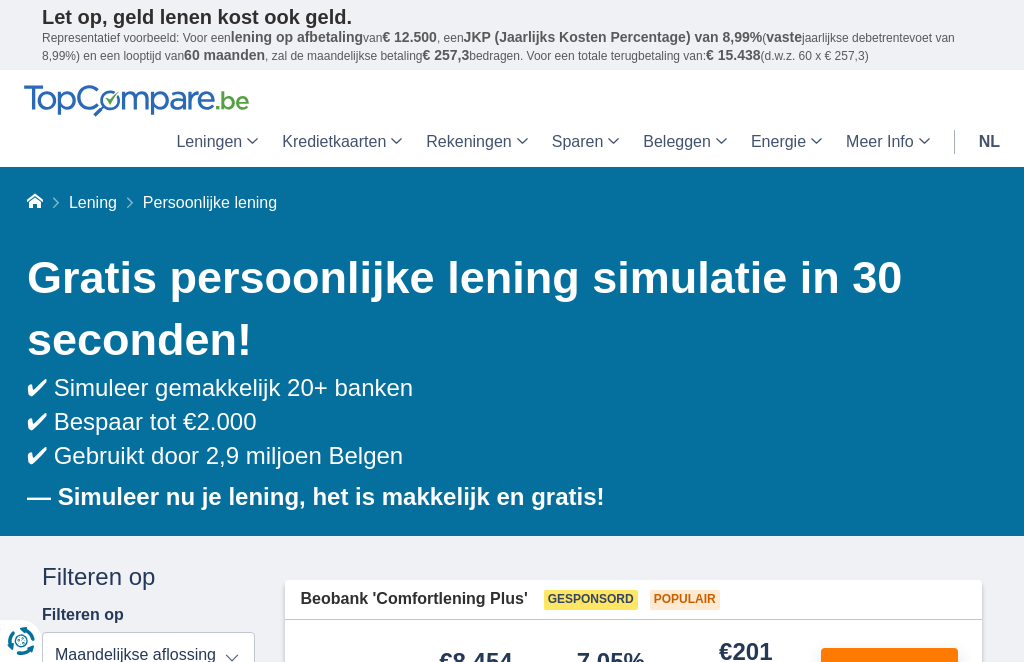 scroll, scrollTop: 0, scrollLeft: 0, axis: both 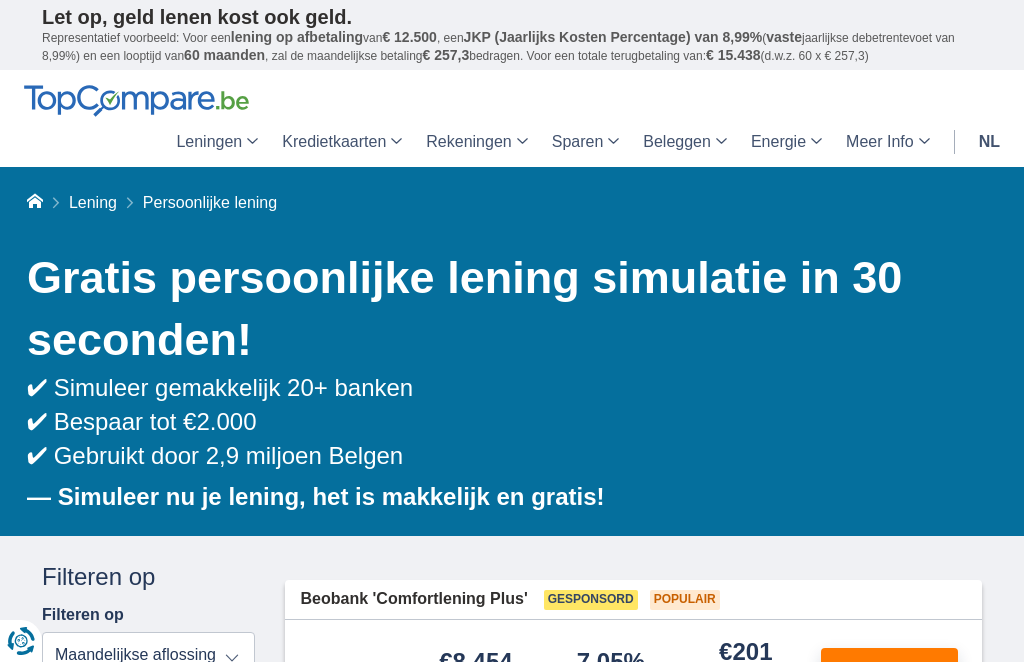 click on "Autolening" at bounding box center [-9735, 270] 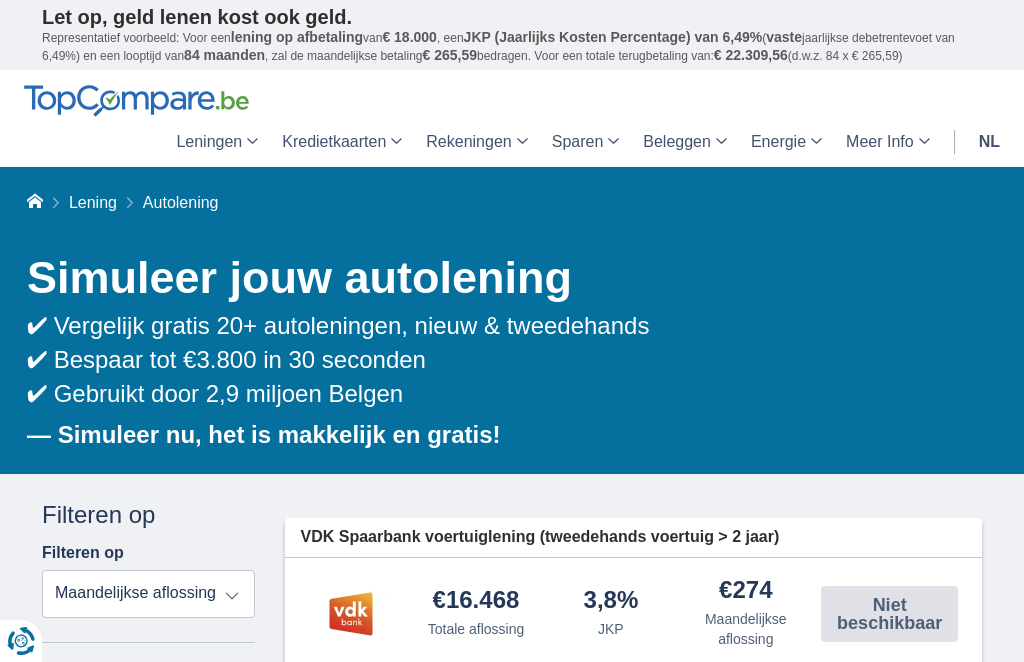 scroll, scrollTop: 0, scrollLeft: 0, axis: both 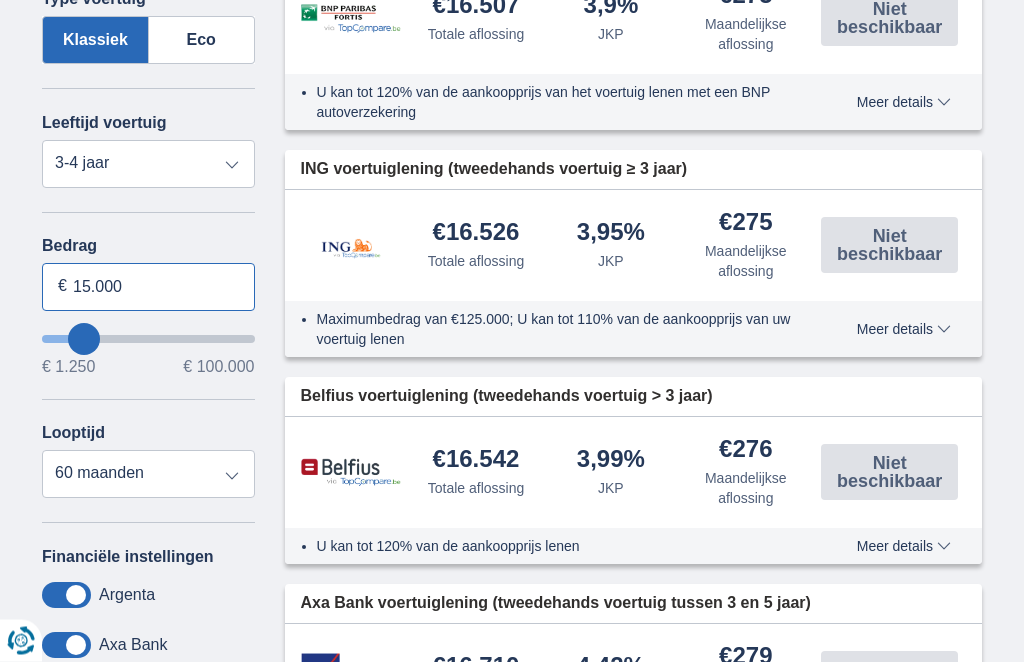click on "15.000" at bounding box center [148, 288] 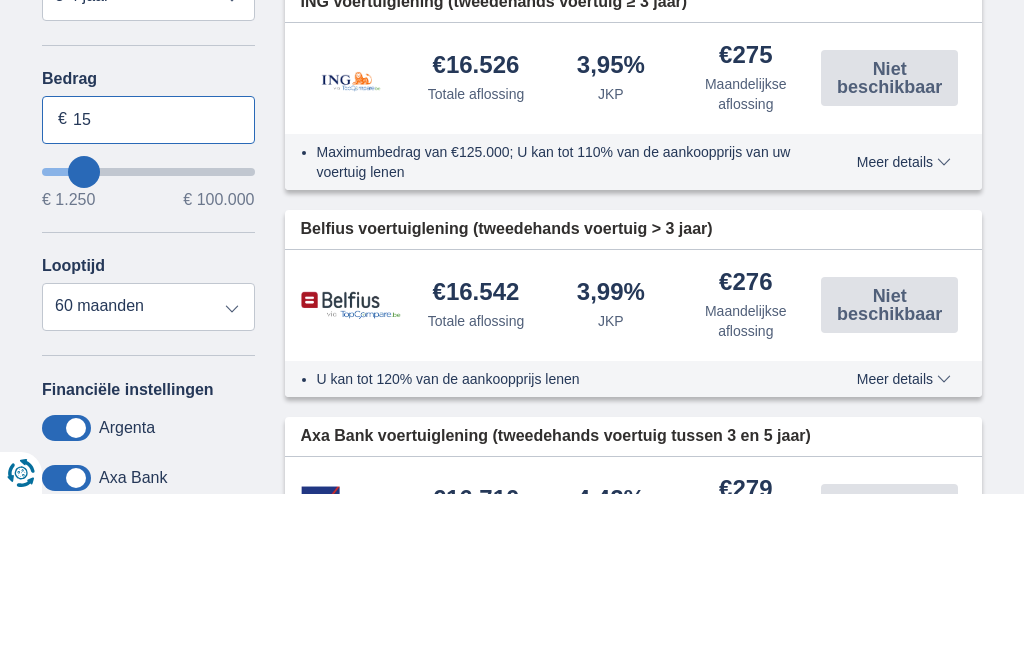 type on "1" 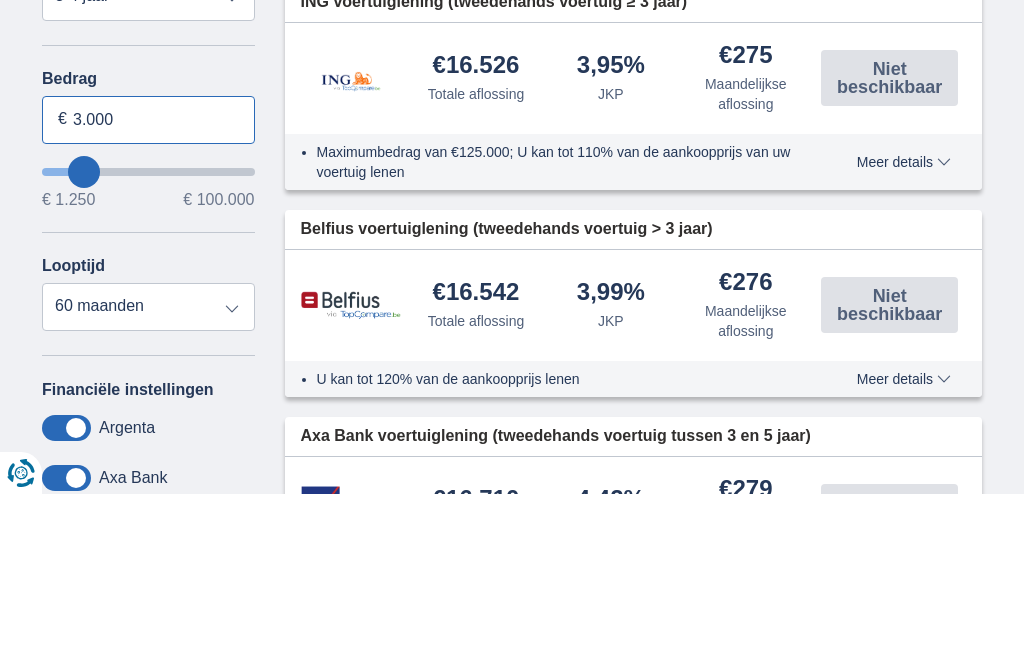 type on "16.250" 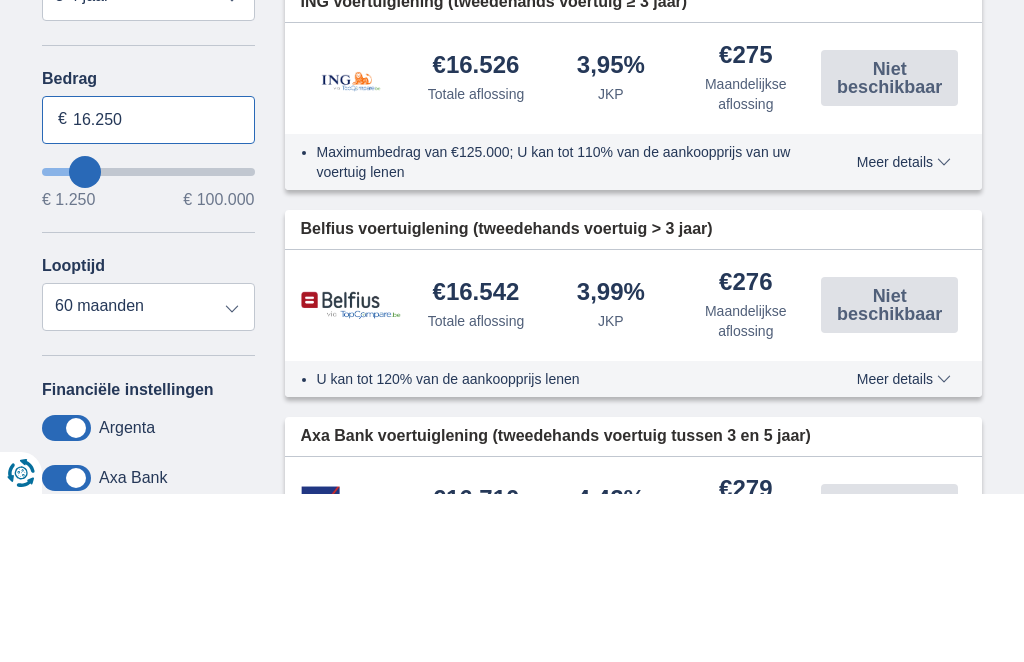 type on "17.250" 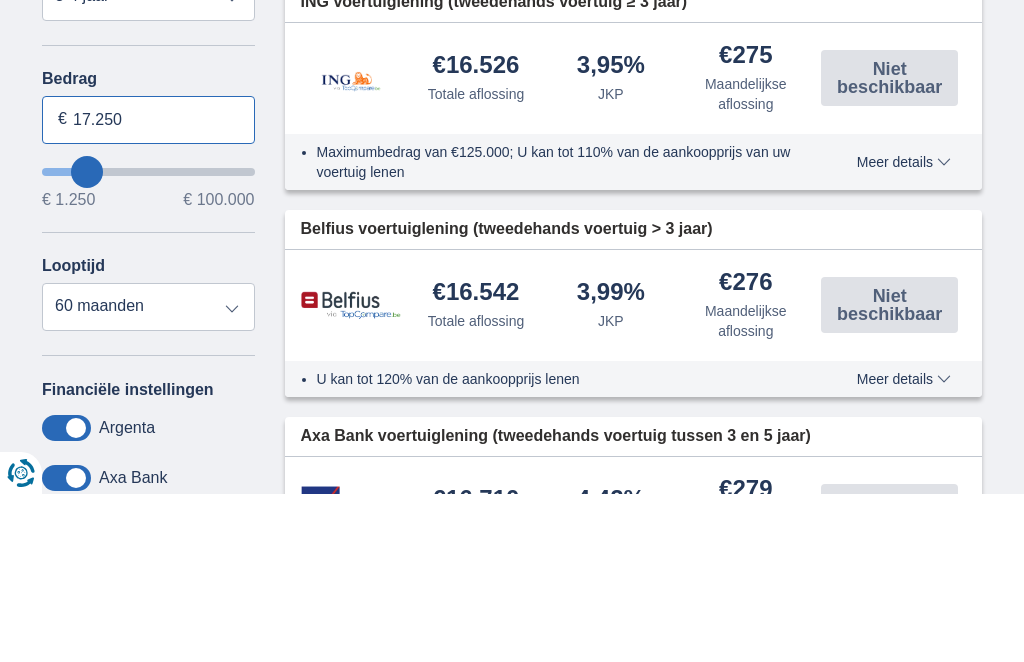 type on "19.250" 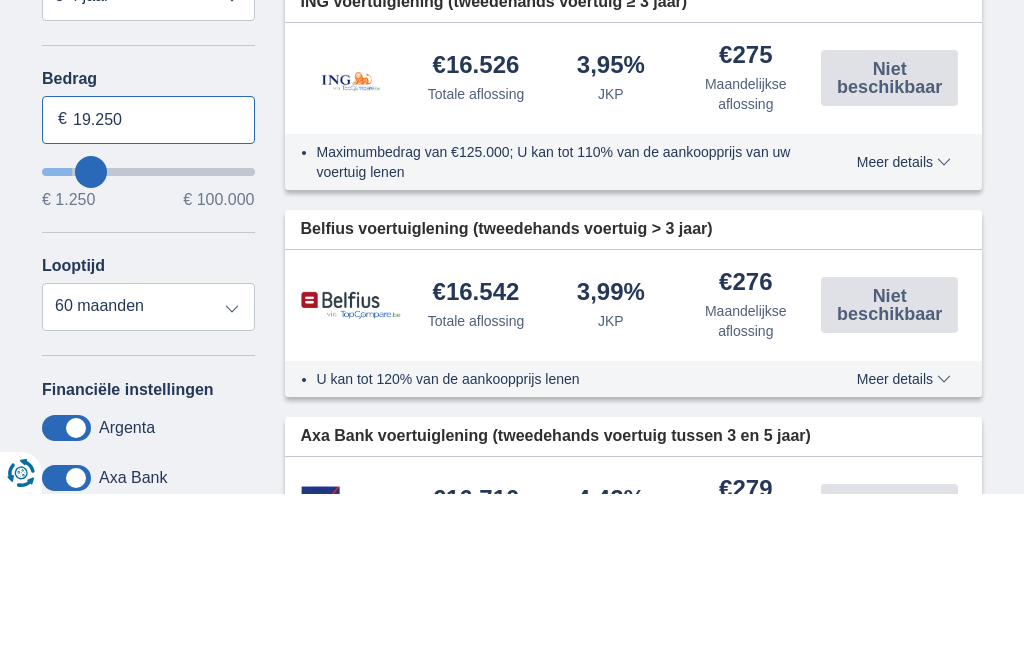 type on "20.250" 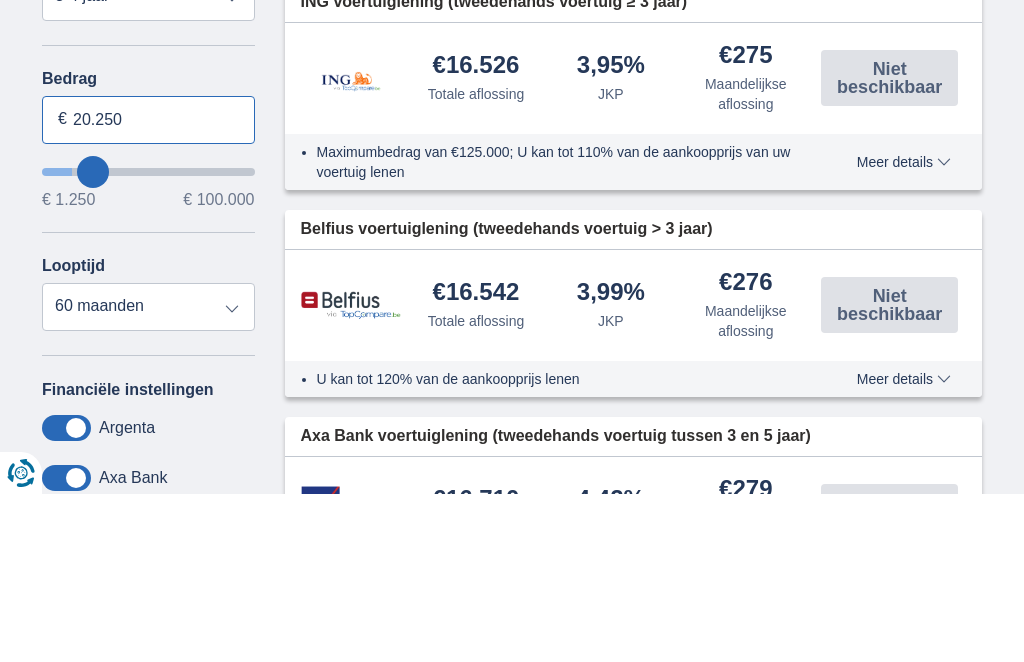 type on "21.250" 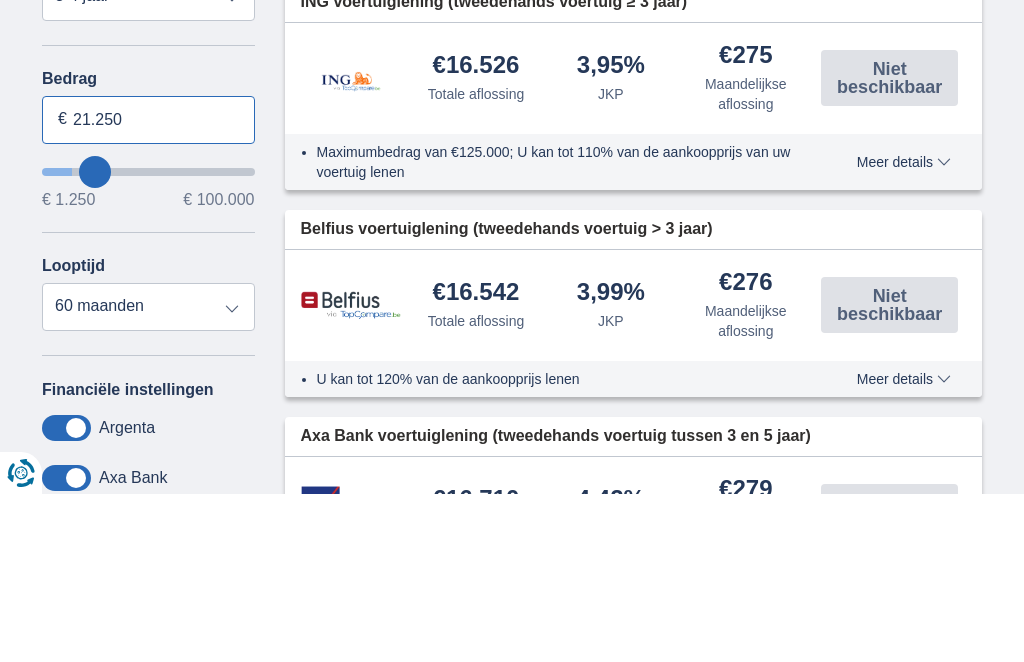 type on "22.250" 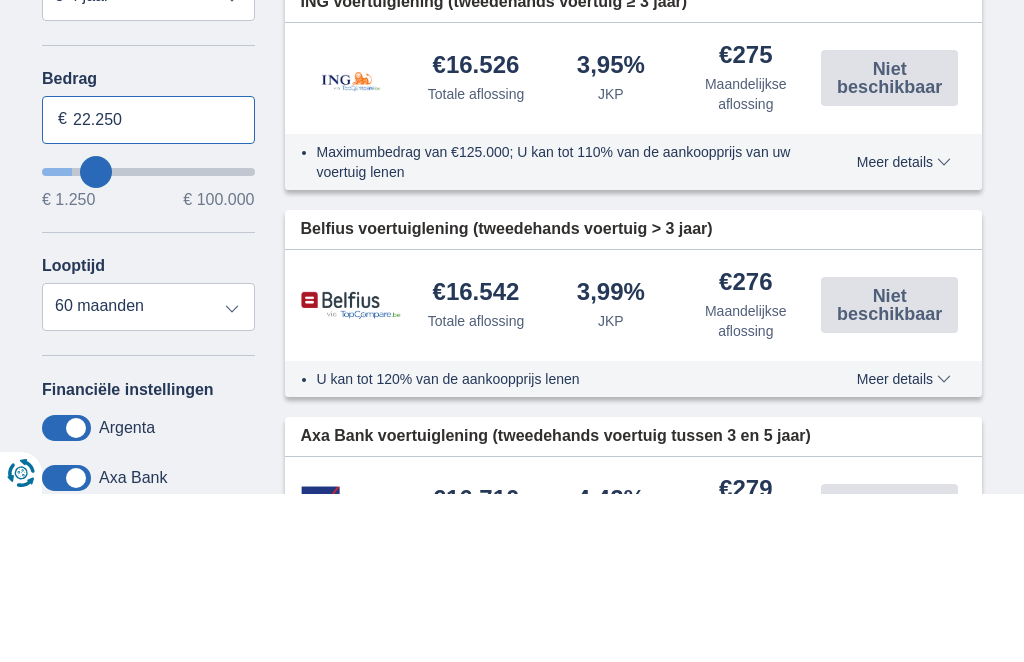 type on "23.250" 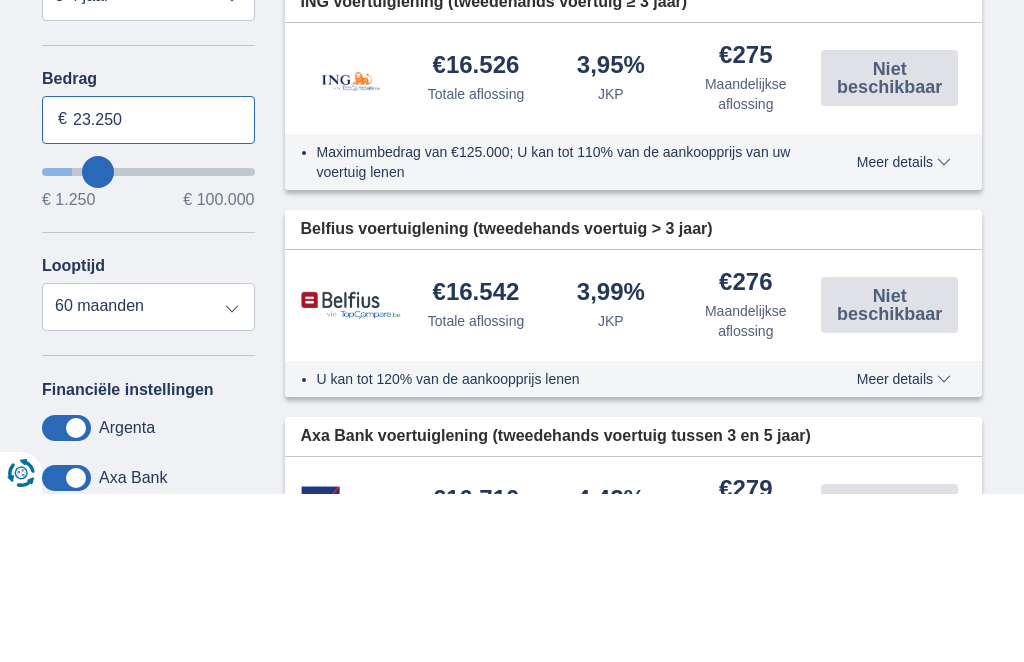 type on "24.250" 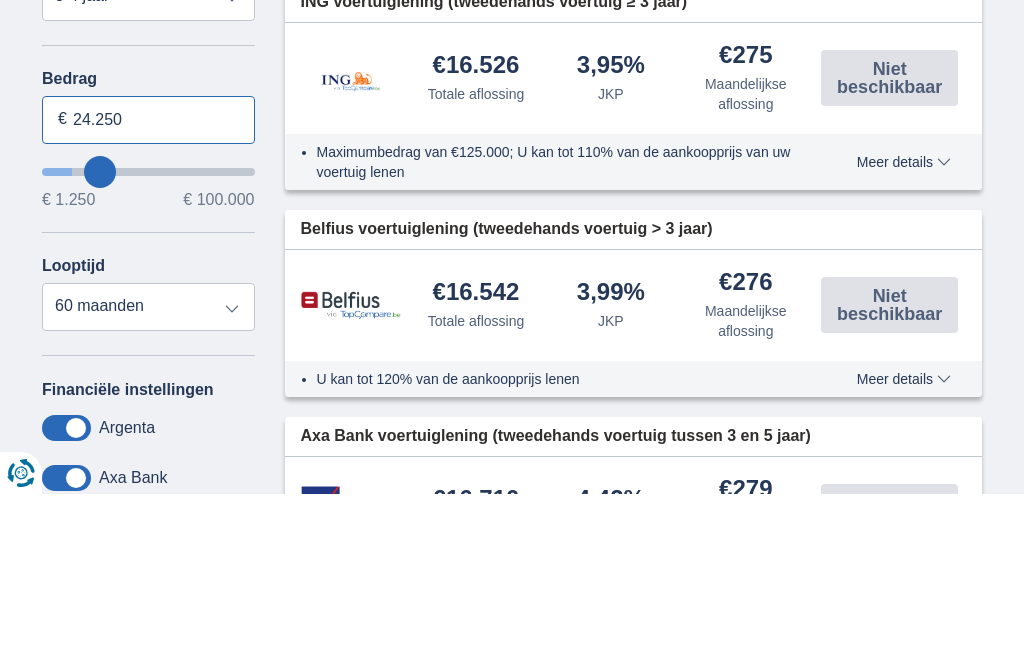 type on "25.250" 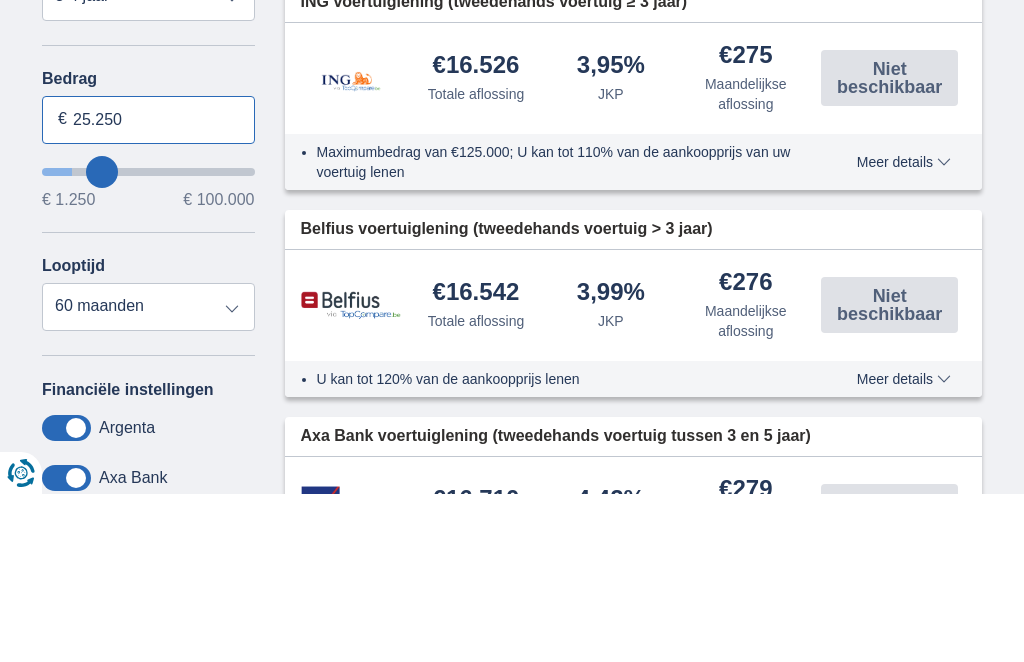 select on "120" 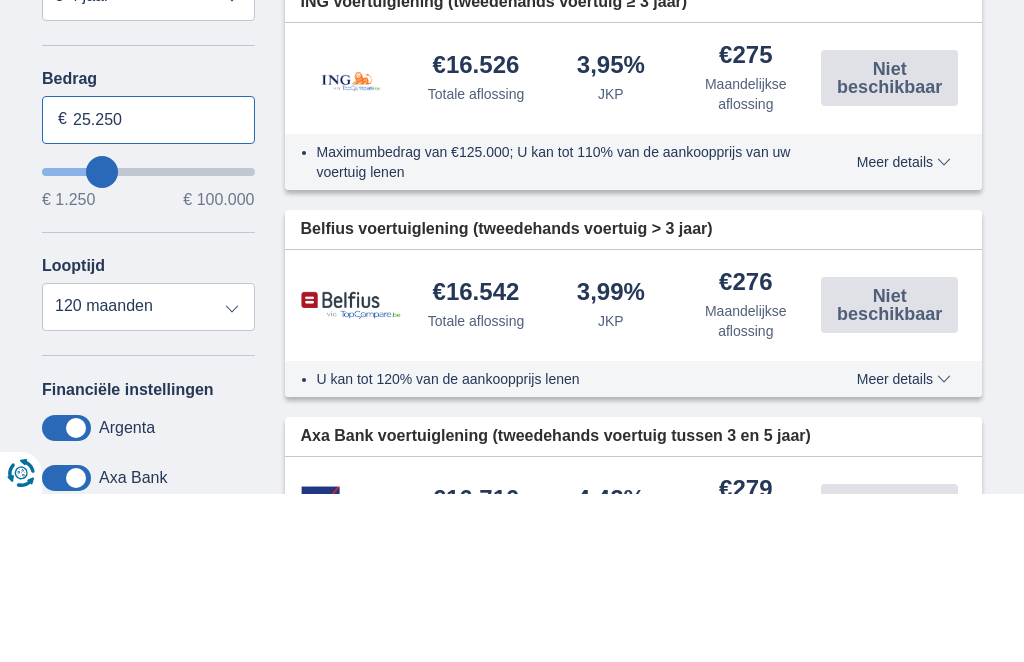 type on "26.250" 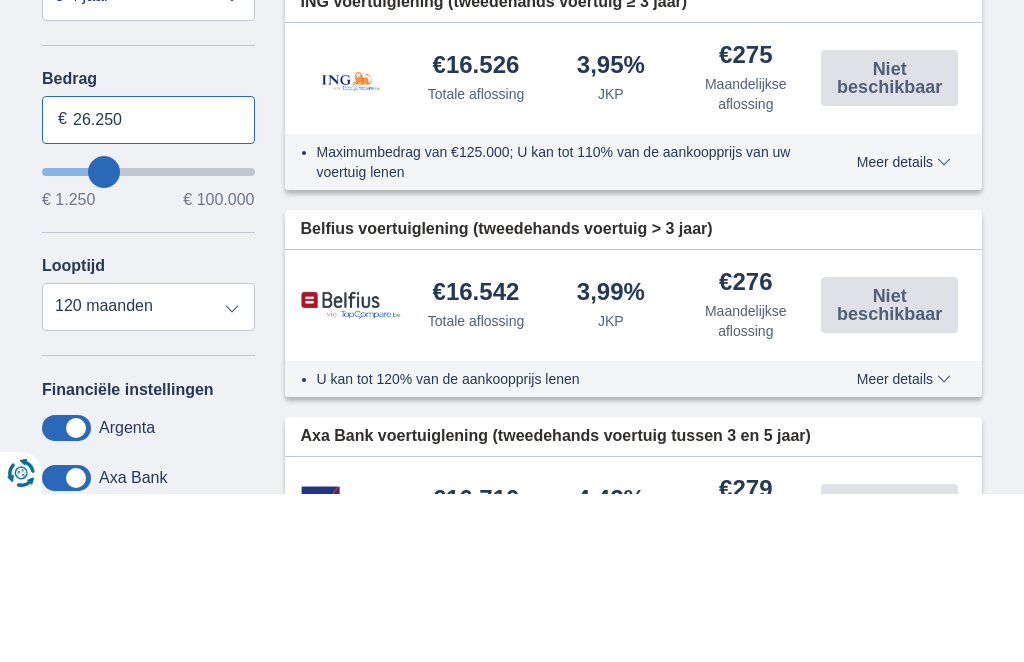 type on "27.250" 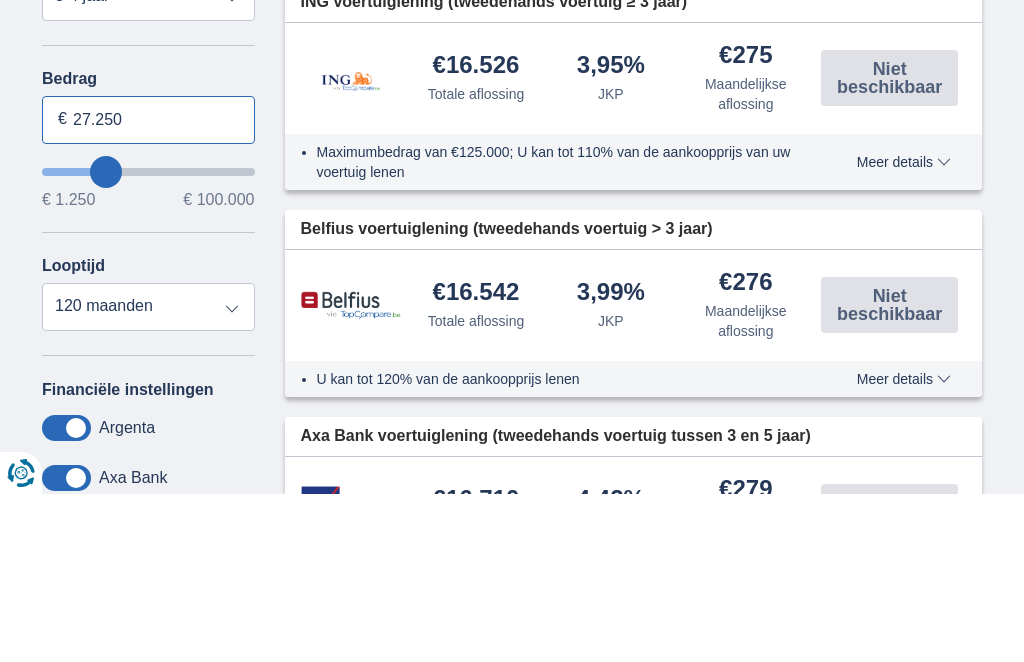 type on "28.250" 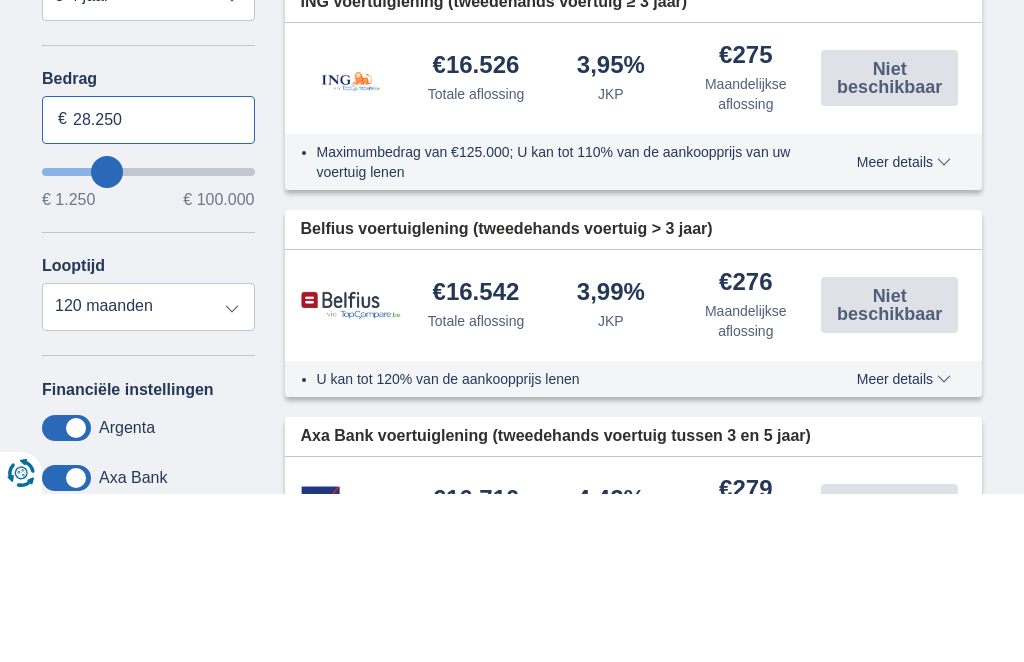 type on "29.250" 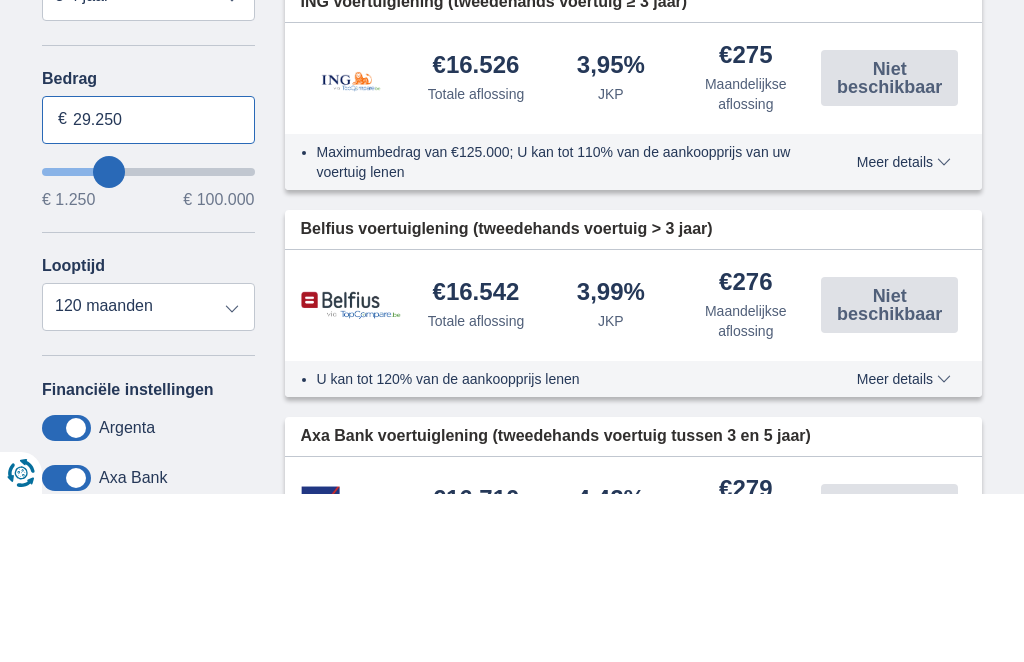 type on "30.250" 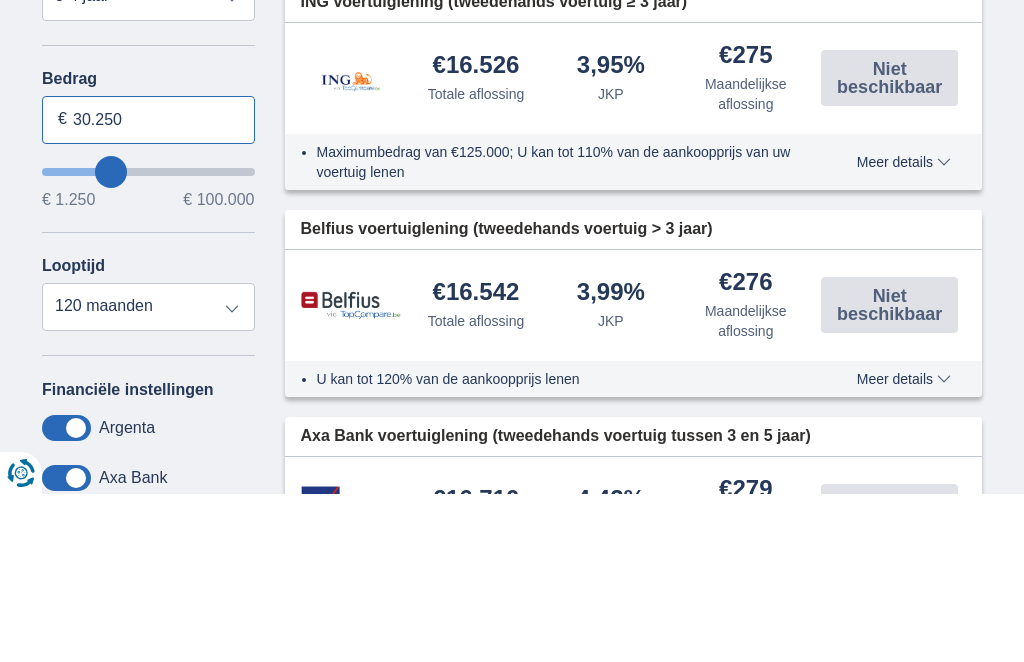 type on "29.250" 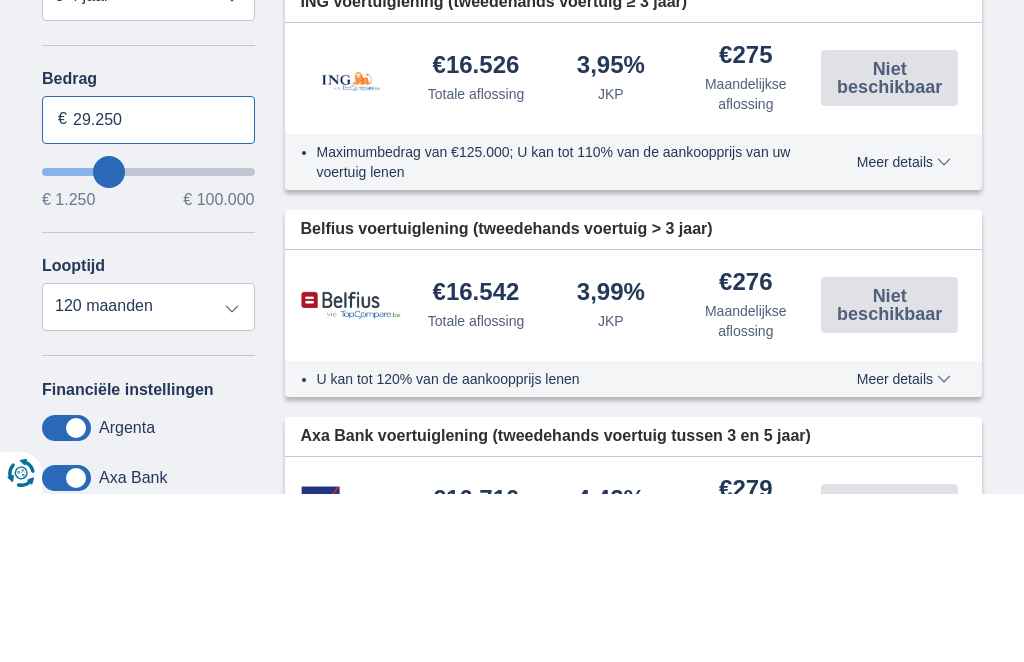 type on "28.250" 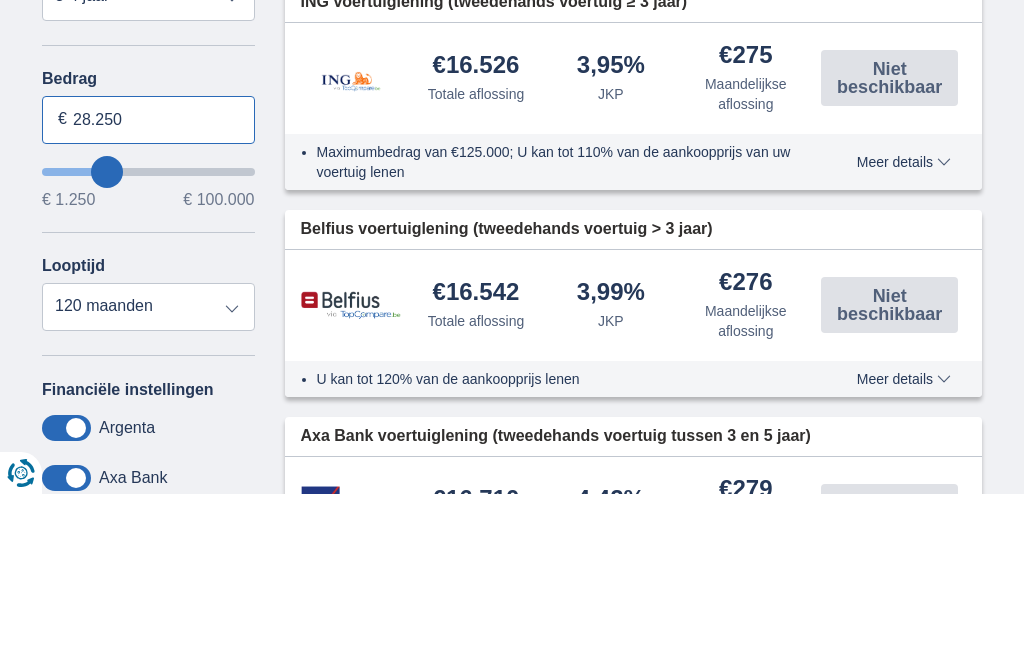 type on "27.250" 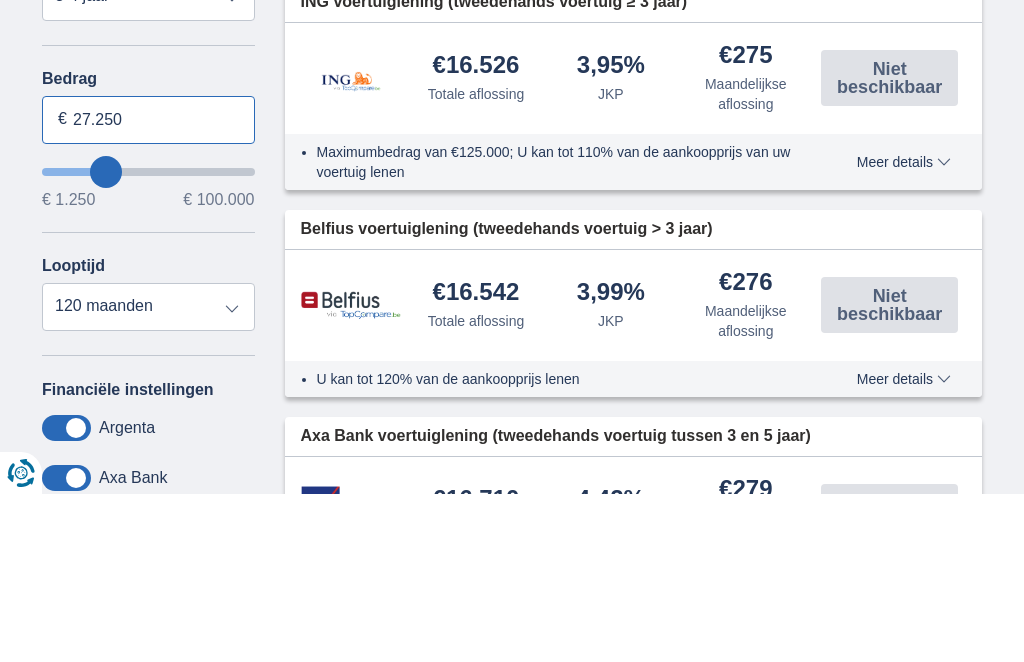 type on "26.250" 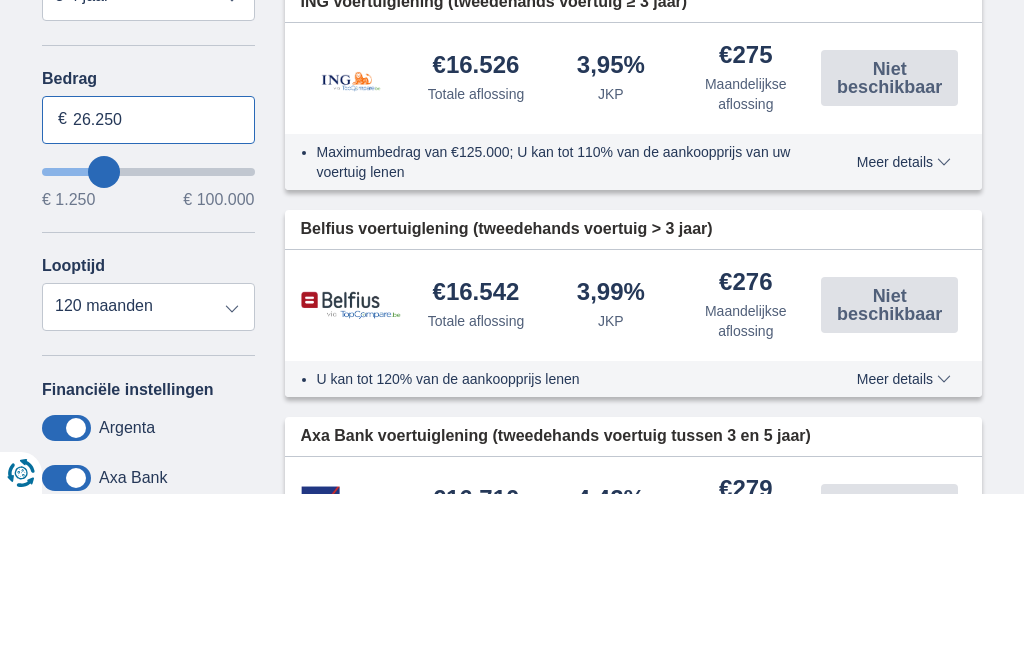 type on "25.250" 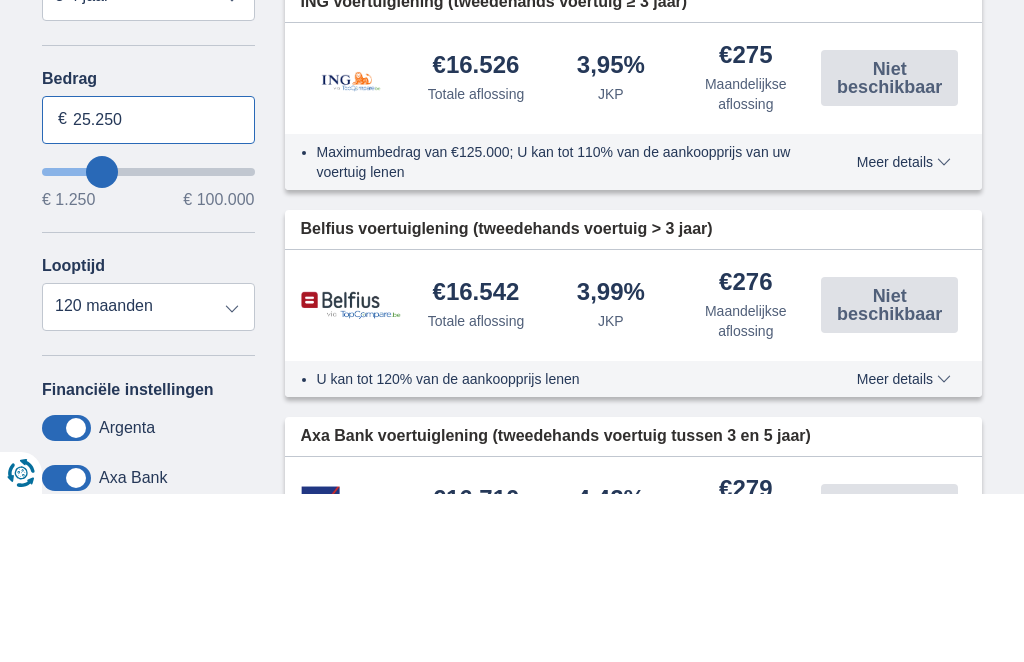 type on "23.250" 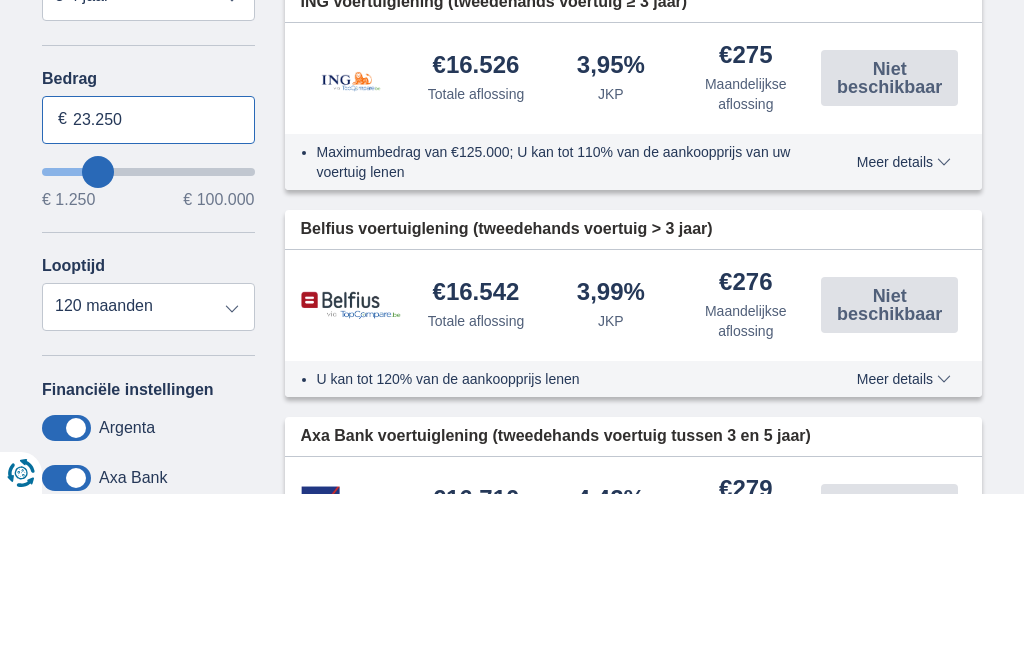 type on "22.250" 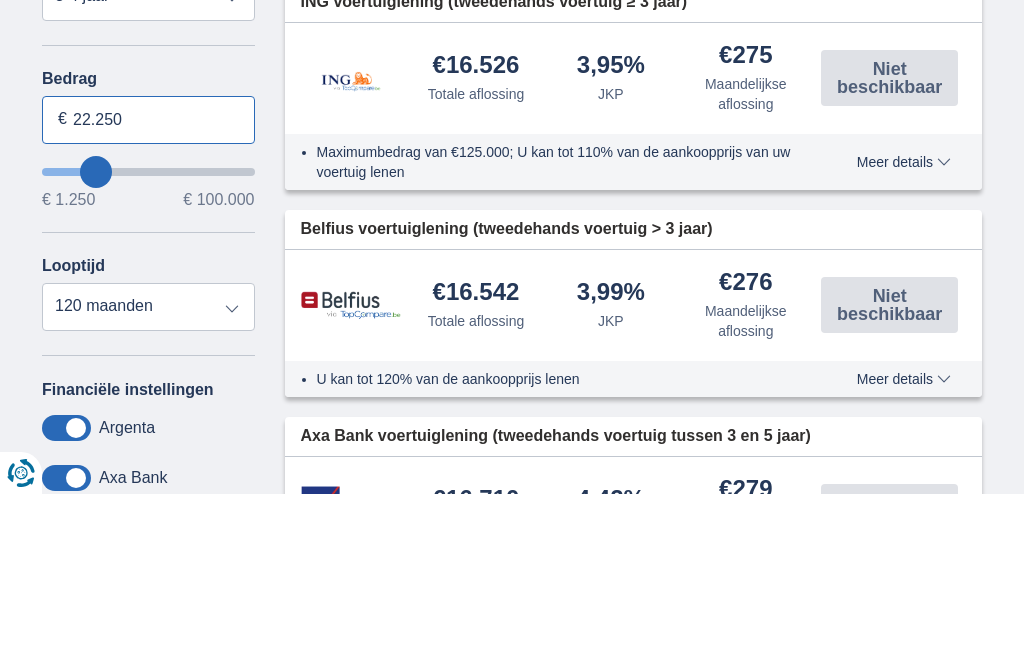 type on "21.250" 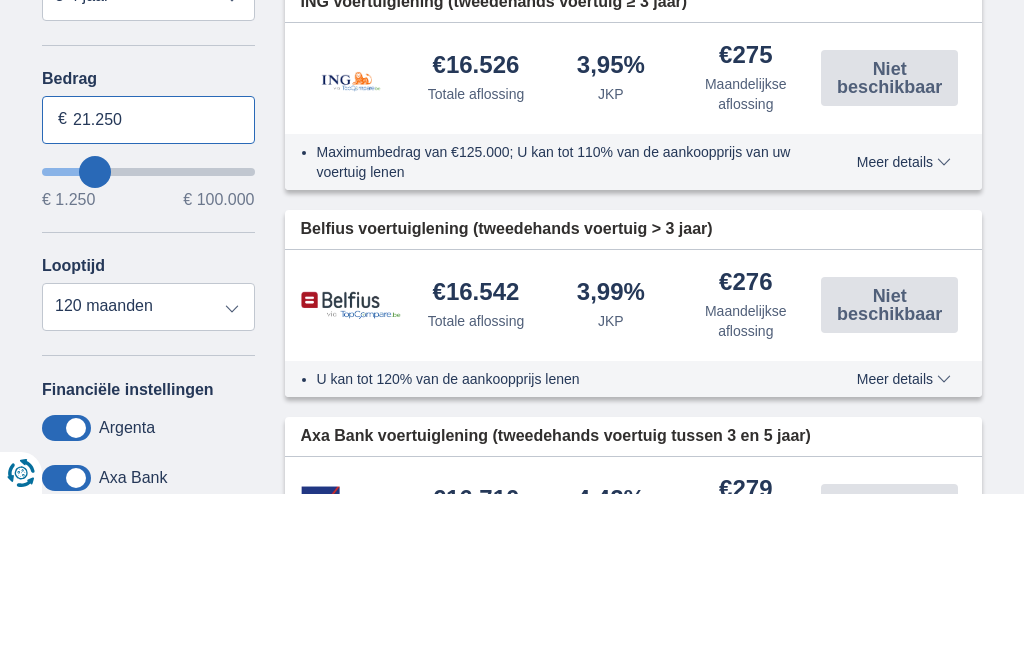 type on "20.250" 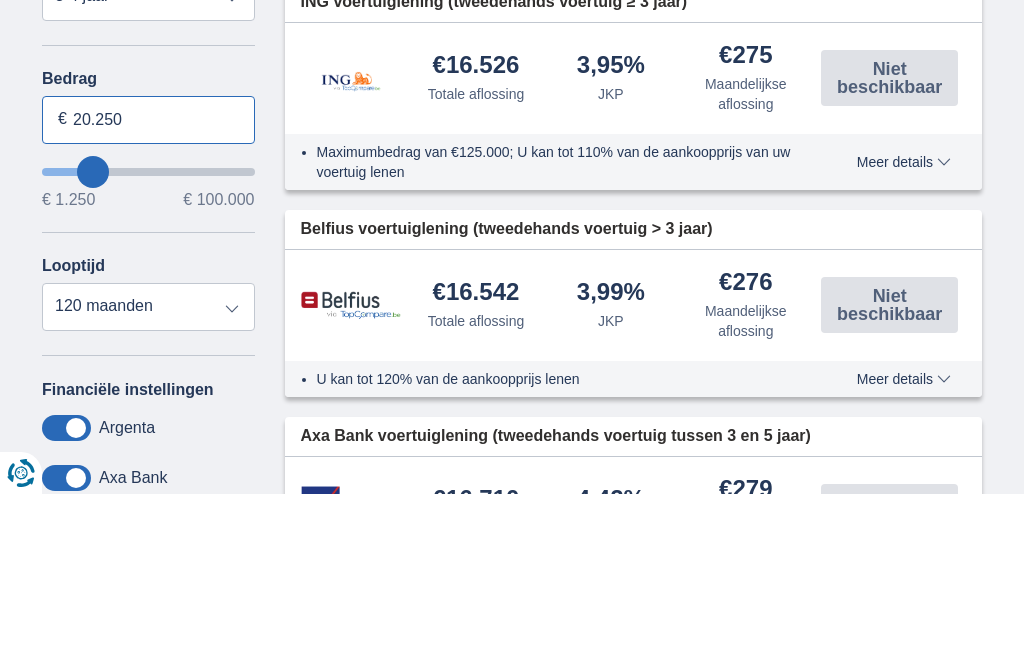 type on "19.250" 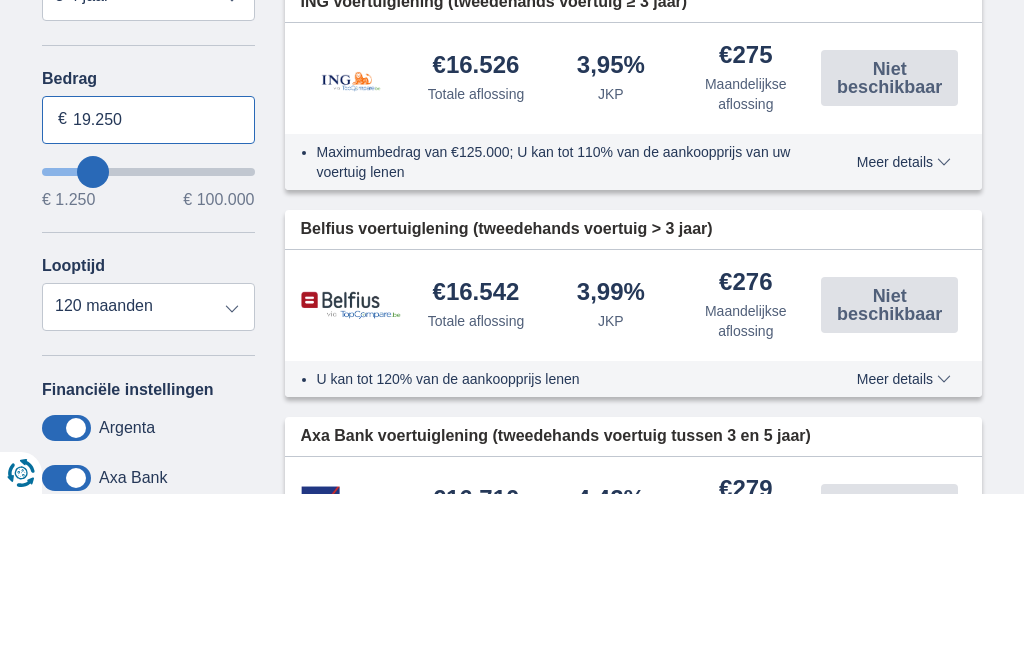 type on "19250" 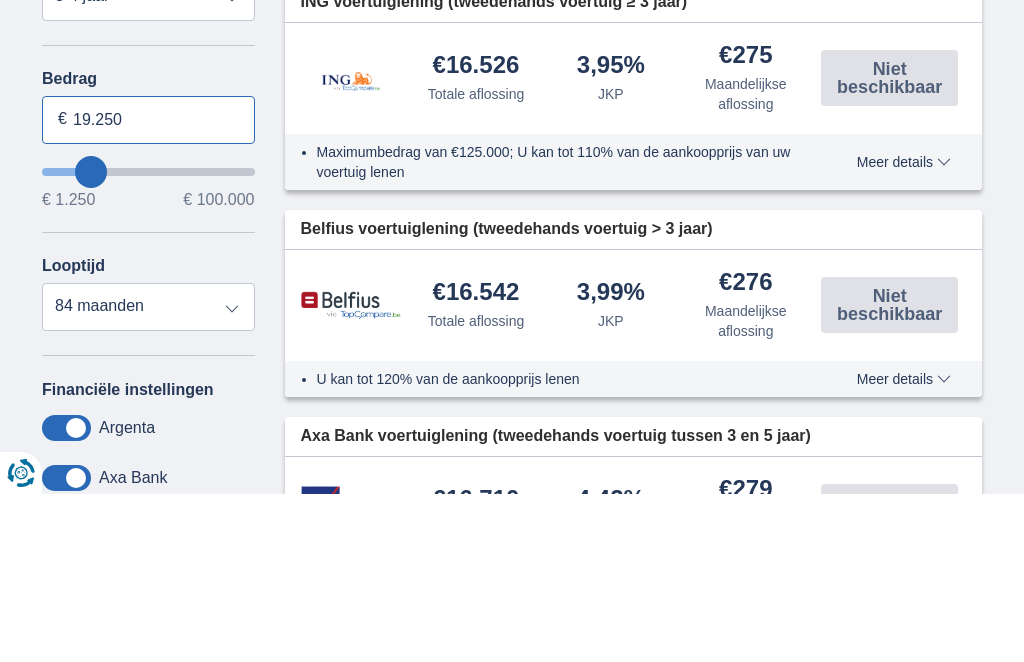type on "18.250" 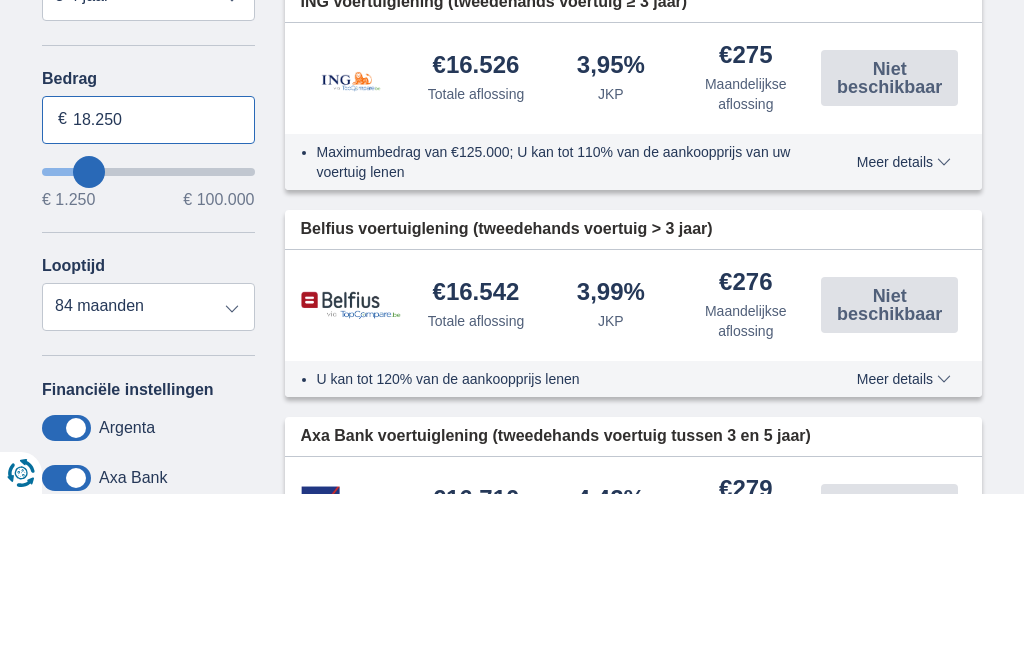 type on "17.250" 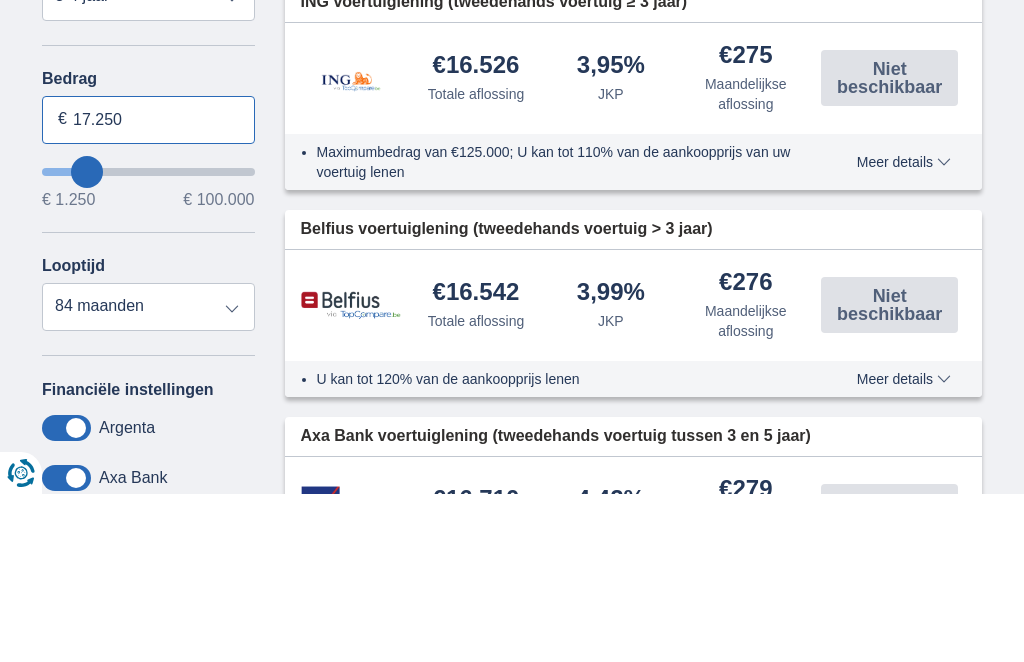 type on "16.250" 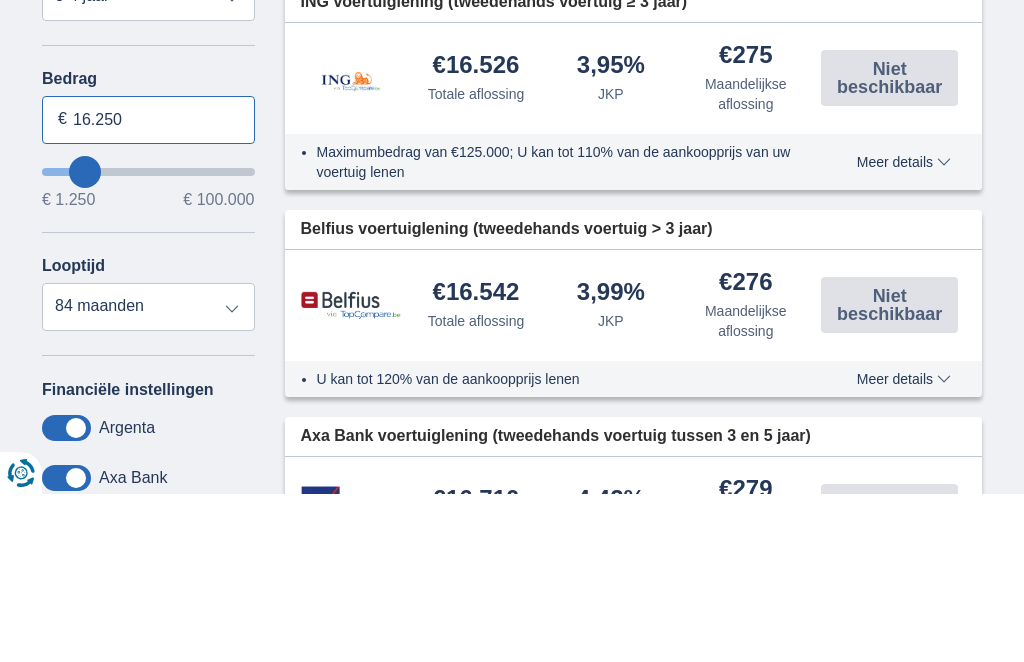 type on "15.250" 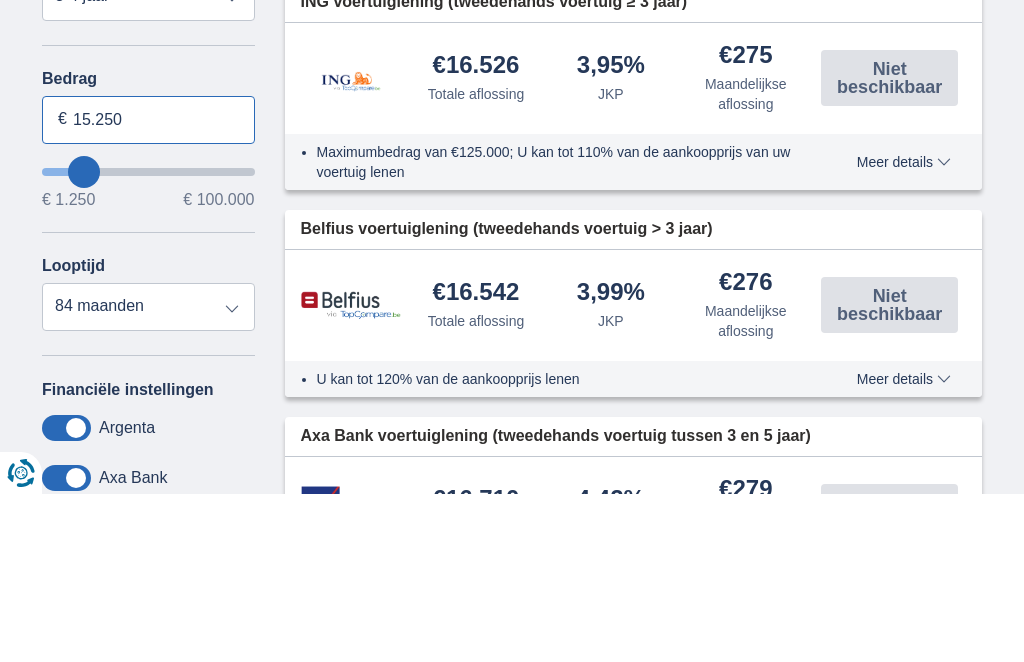 type on "14.250" 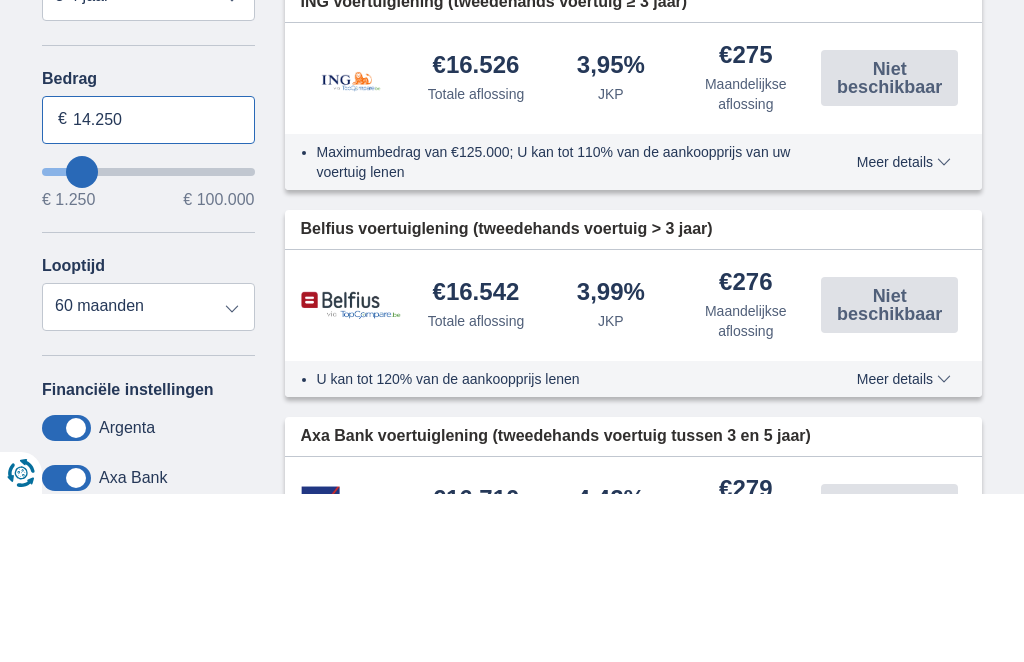 type on "13.250" 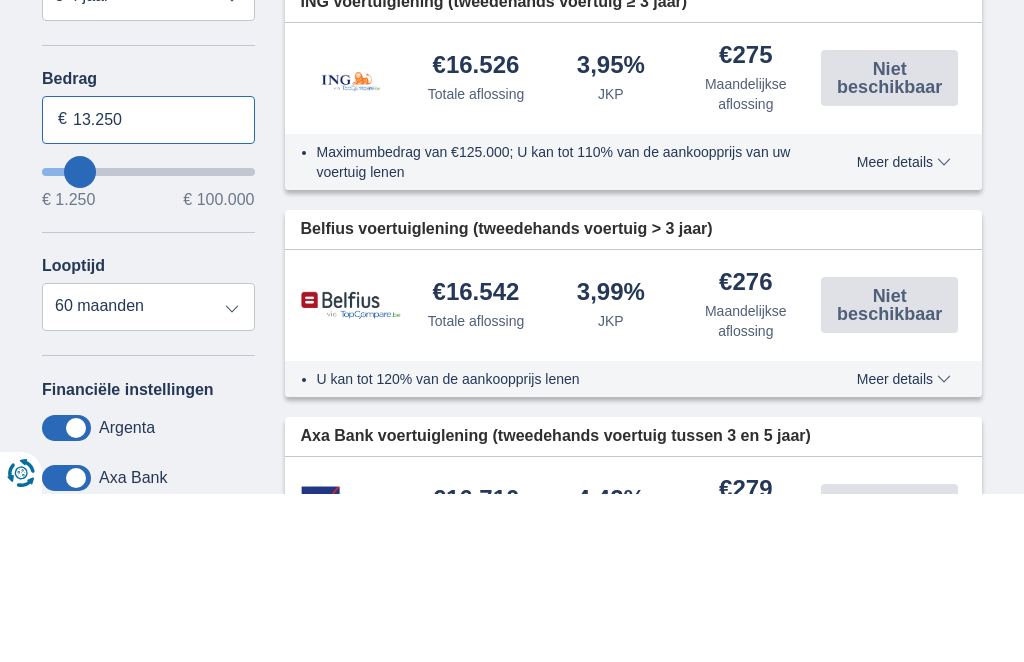 type on "12.250" 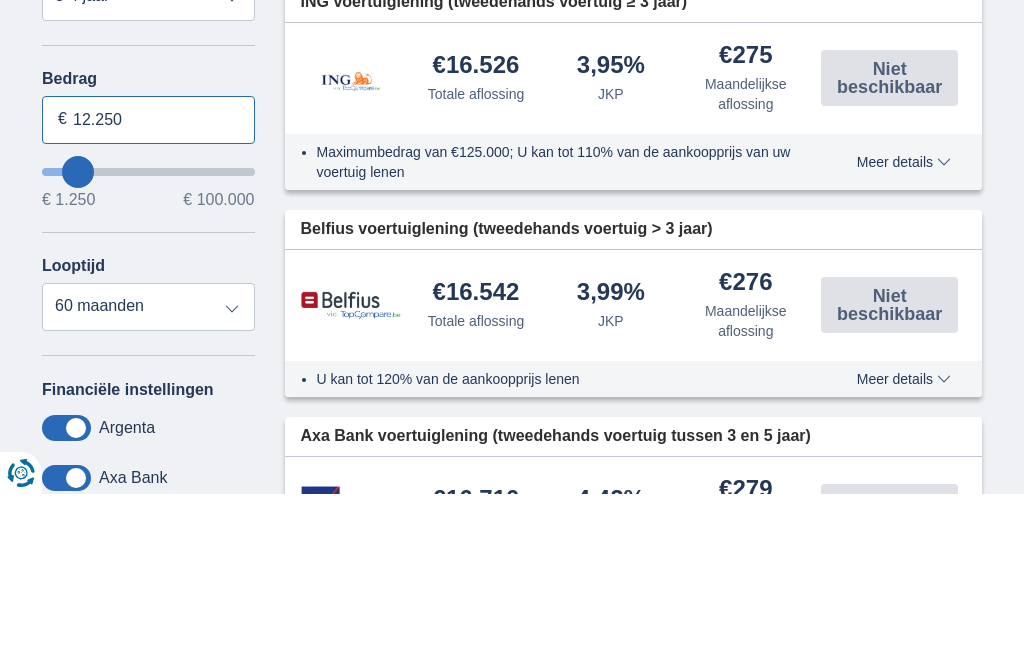 type on "11.250" 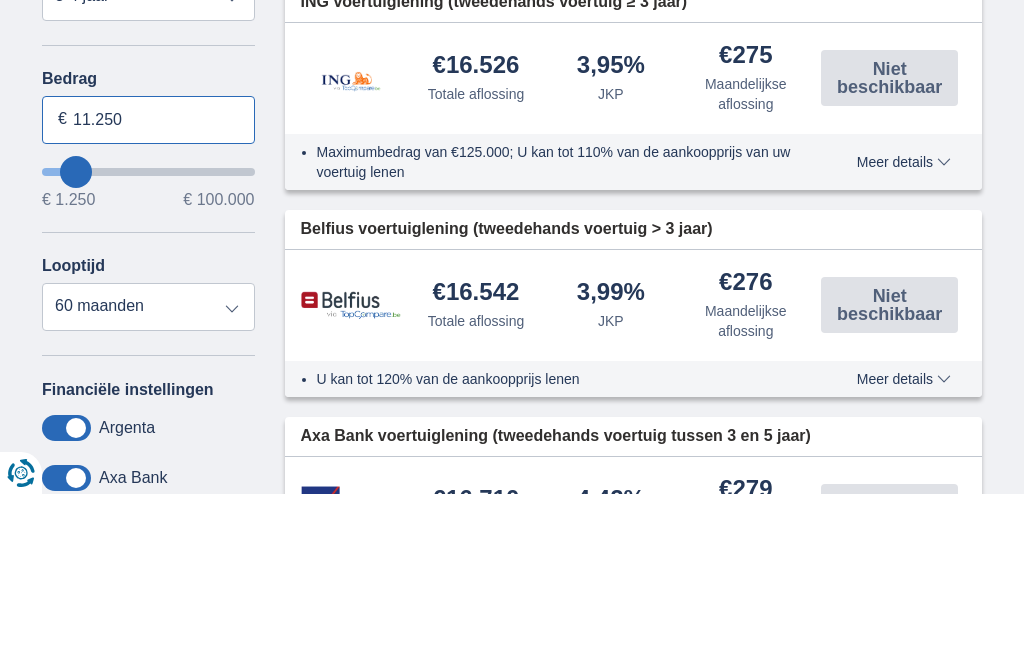 type on "10.250" 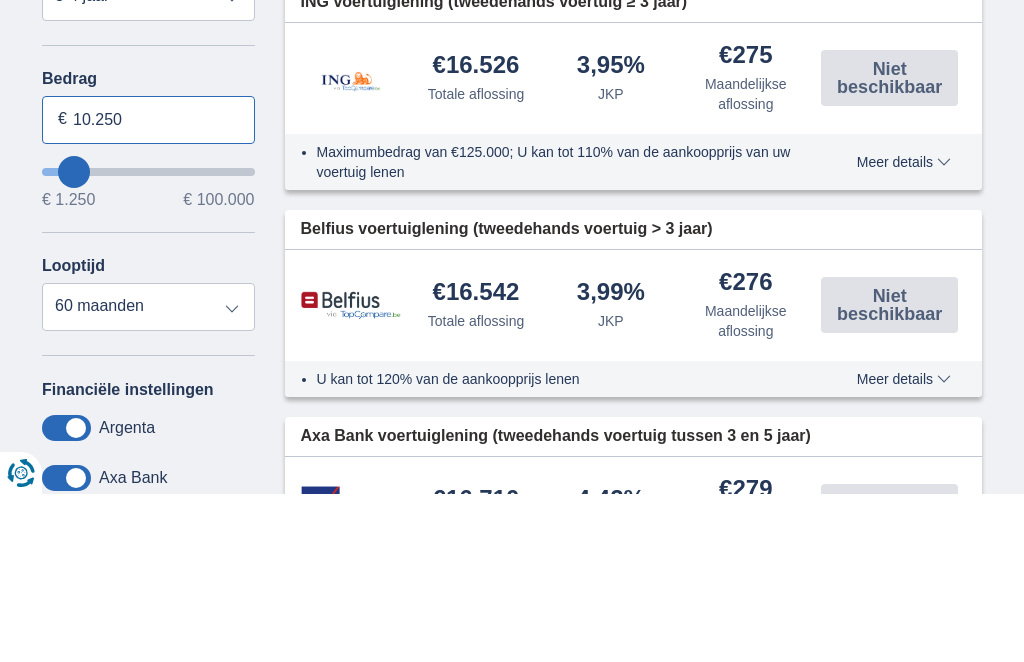 type on "9.250" 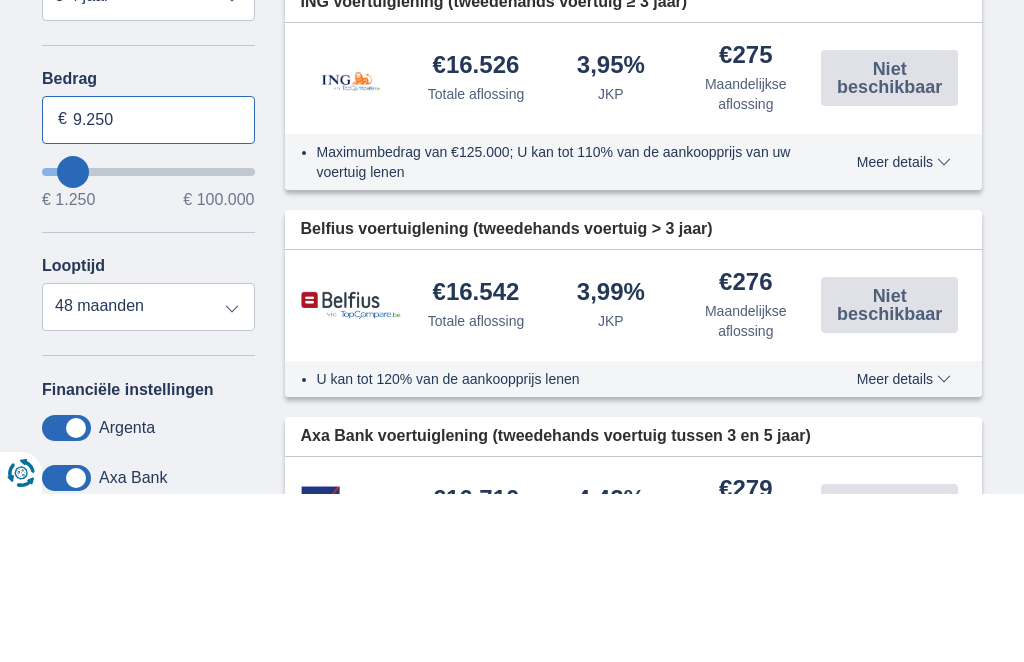 type on "8.250" 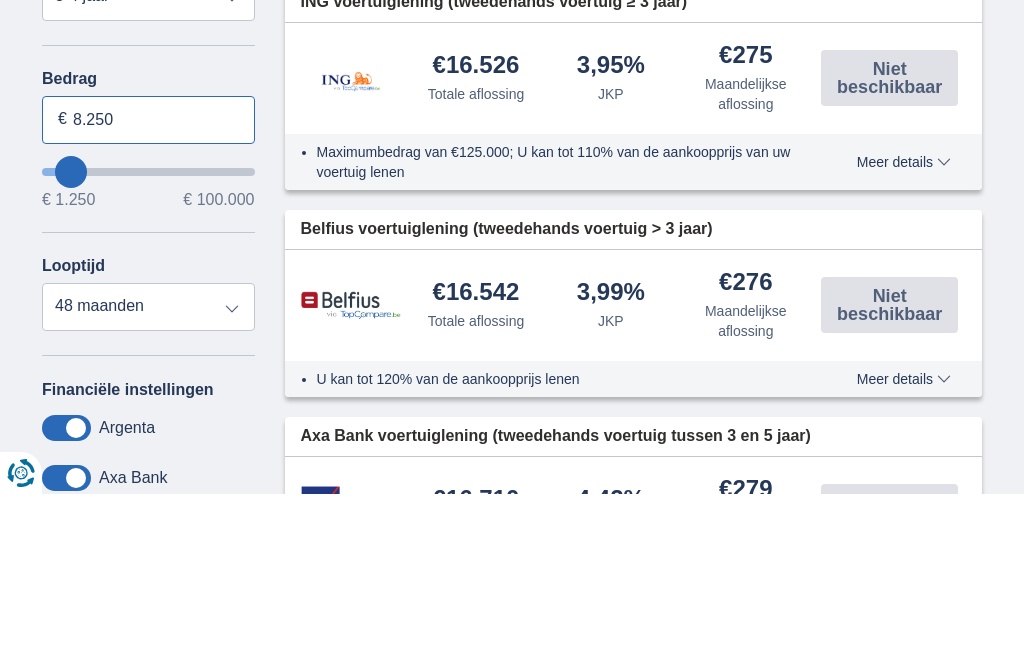 type on "7.250" 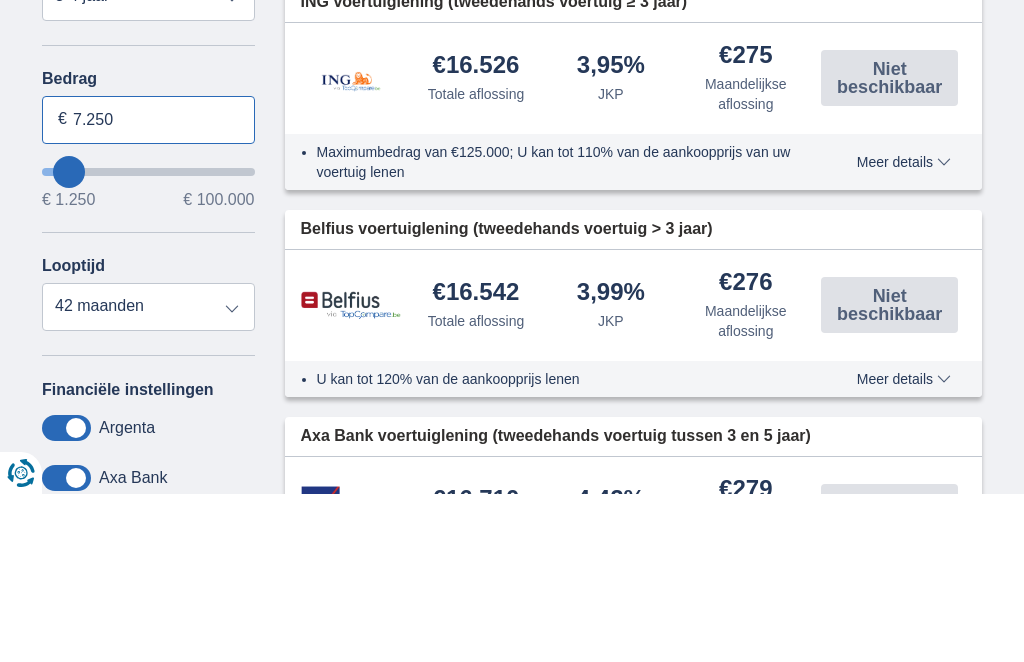 type on "6.250" 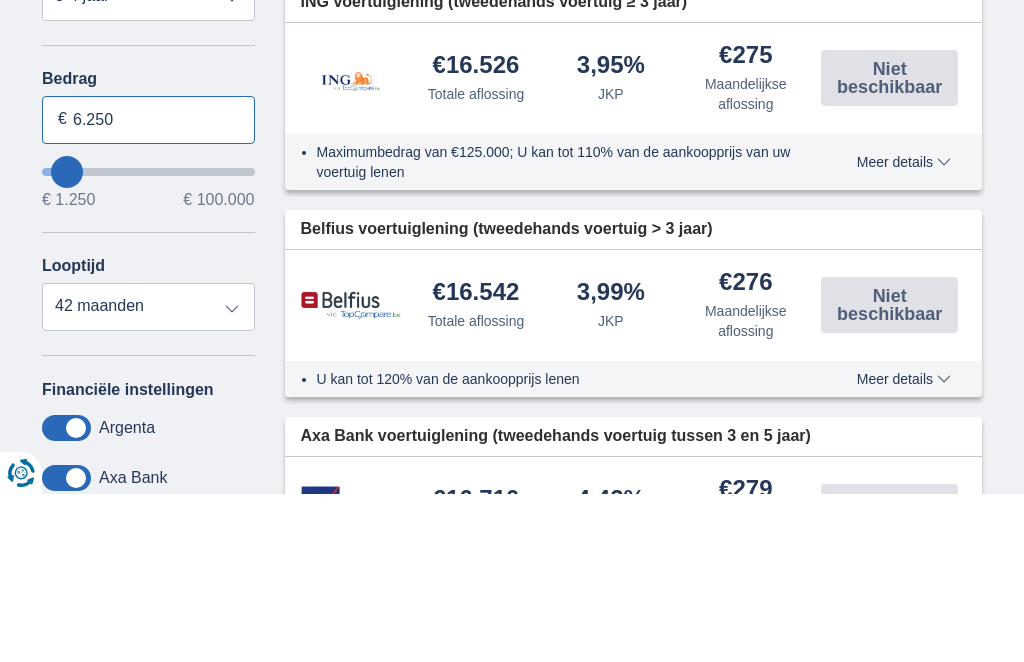 type on "5.250" 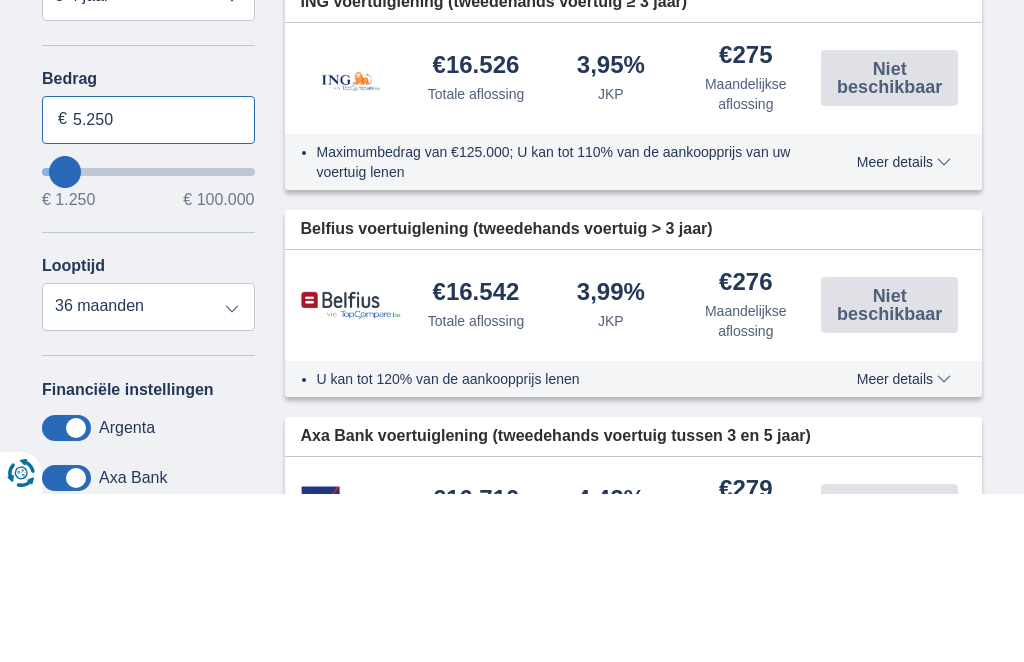 type on "4.250" 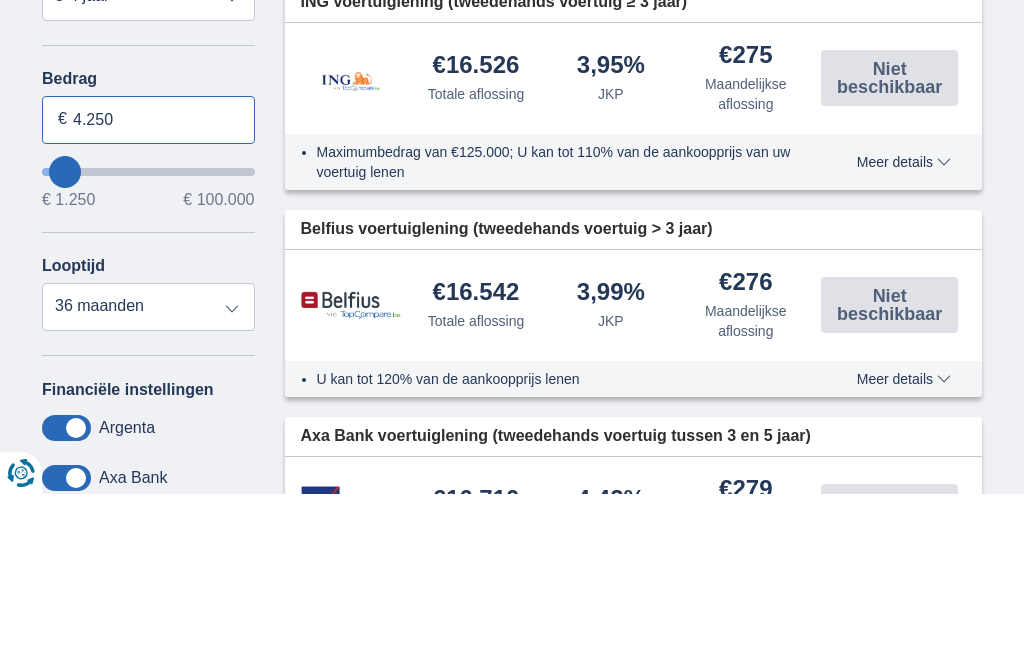 type on "4250" 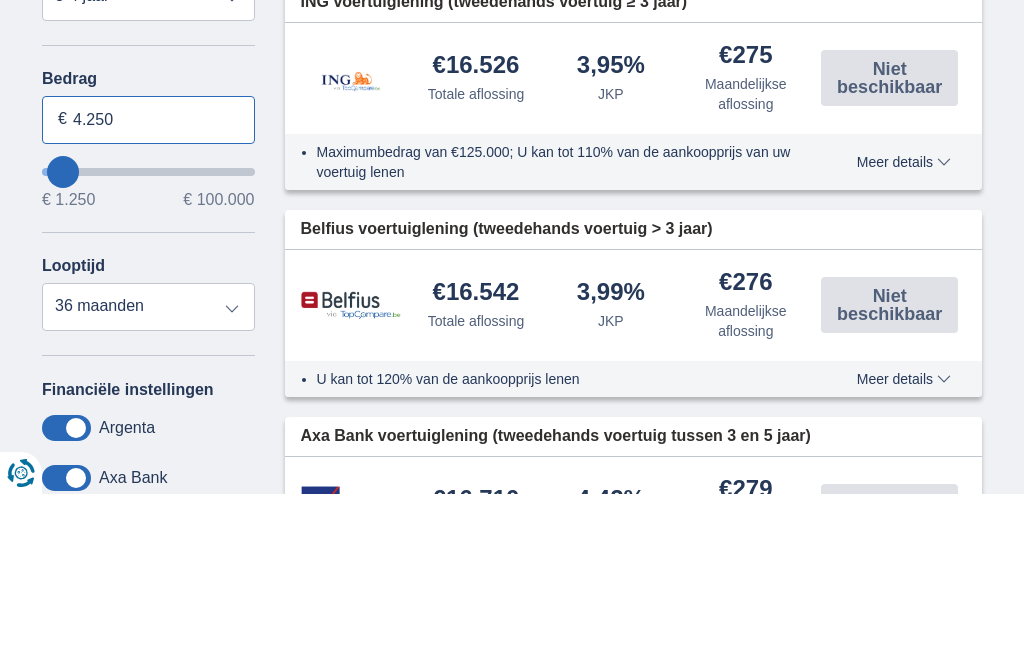 type on "3.250" 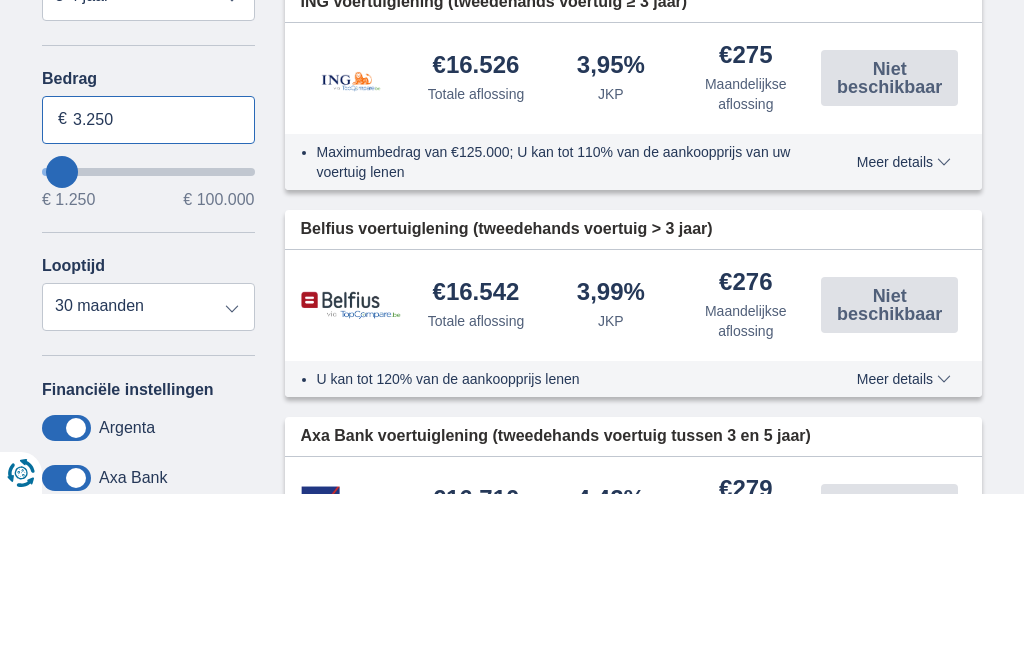 type on "2.250" 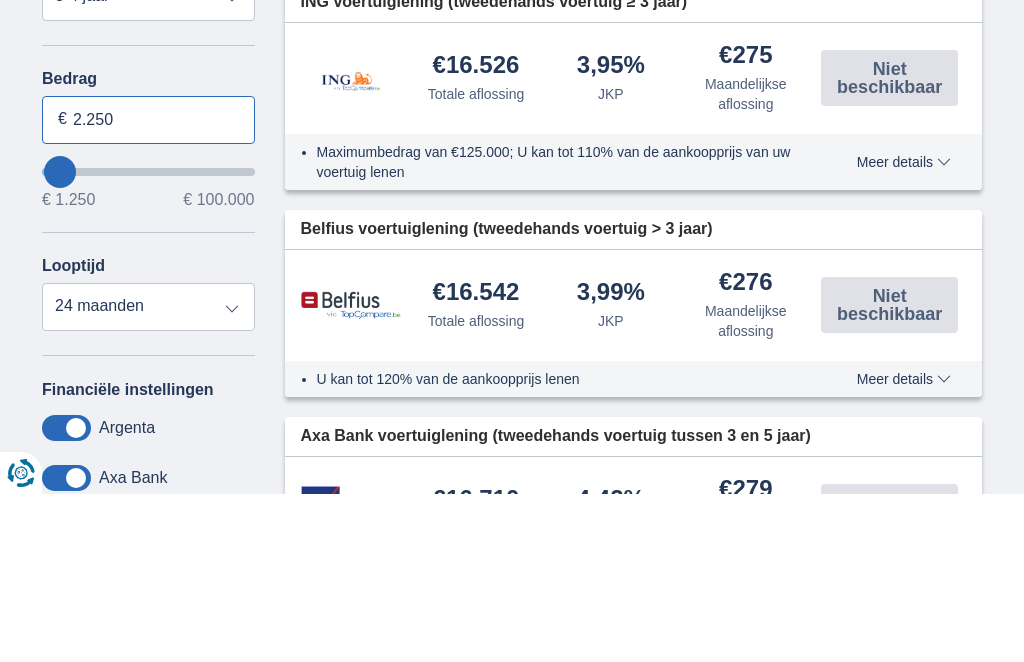 type on "1.250" 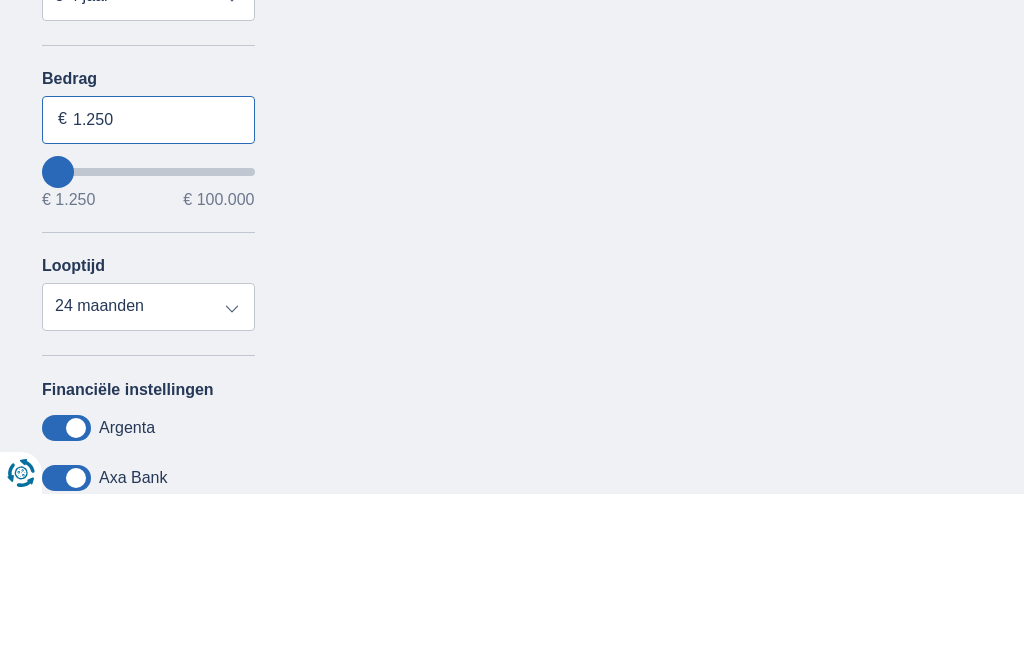 type on "2.250" 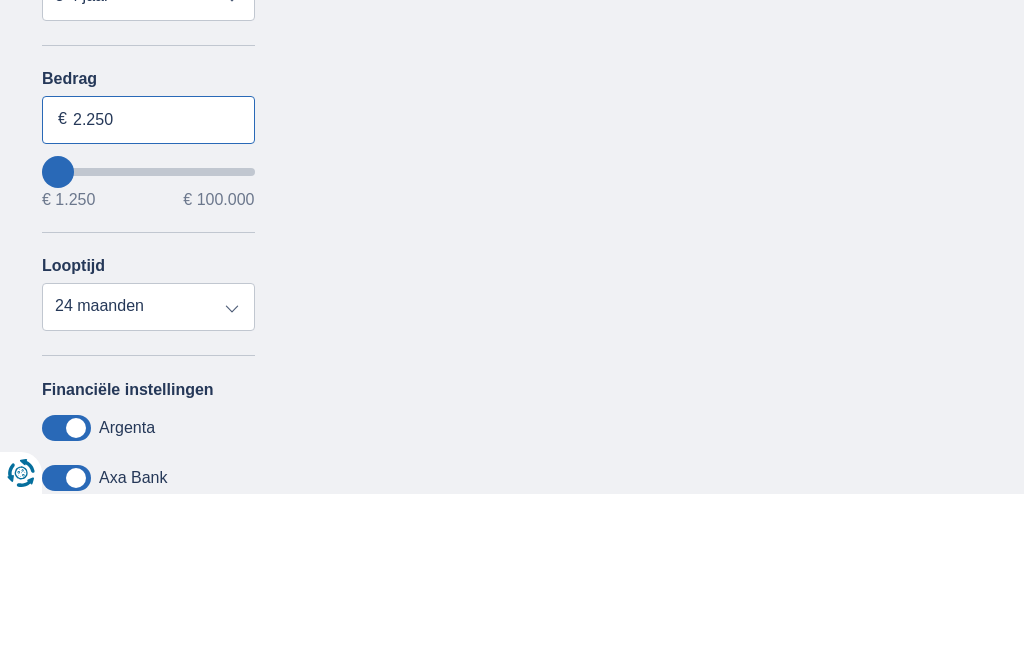 type on "2250" 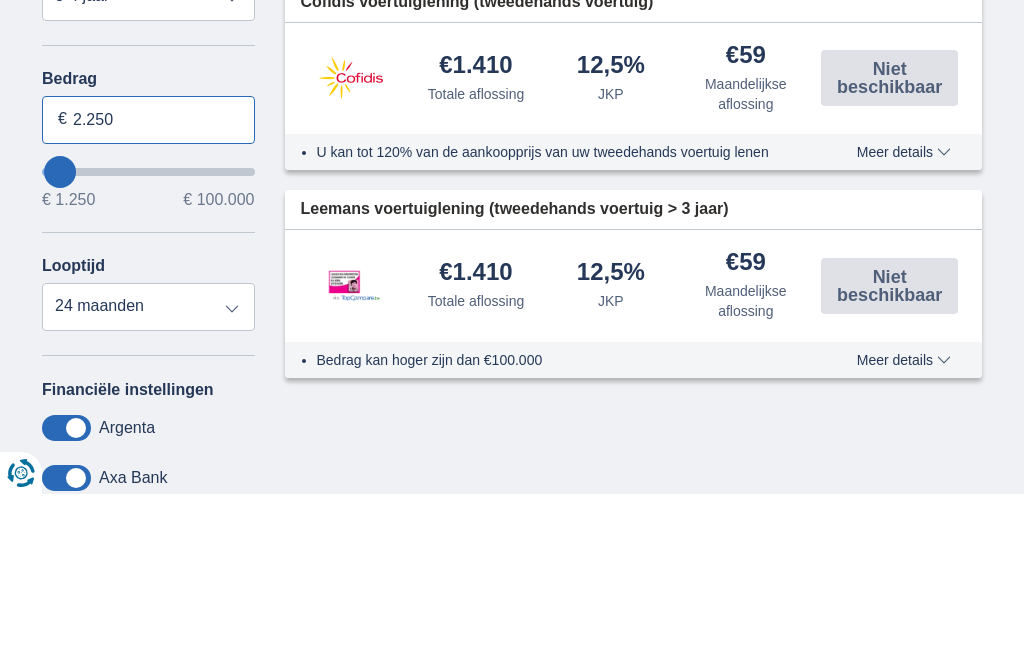 type on "3.250" 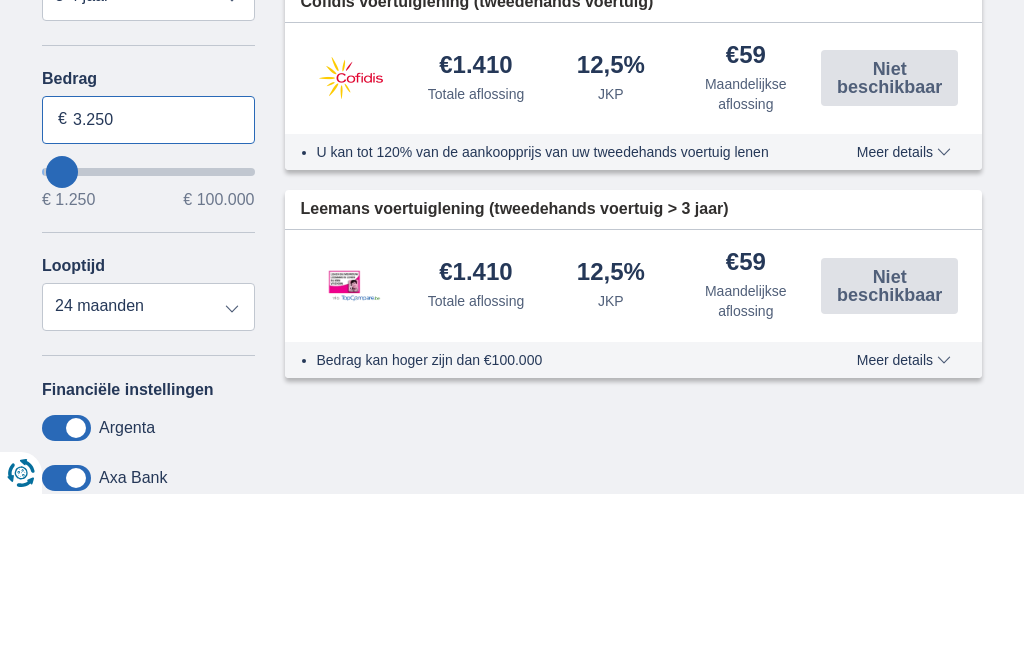 select on "30" 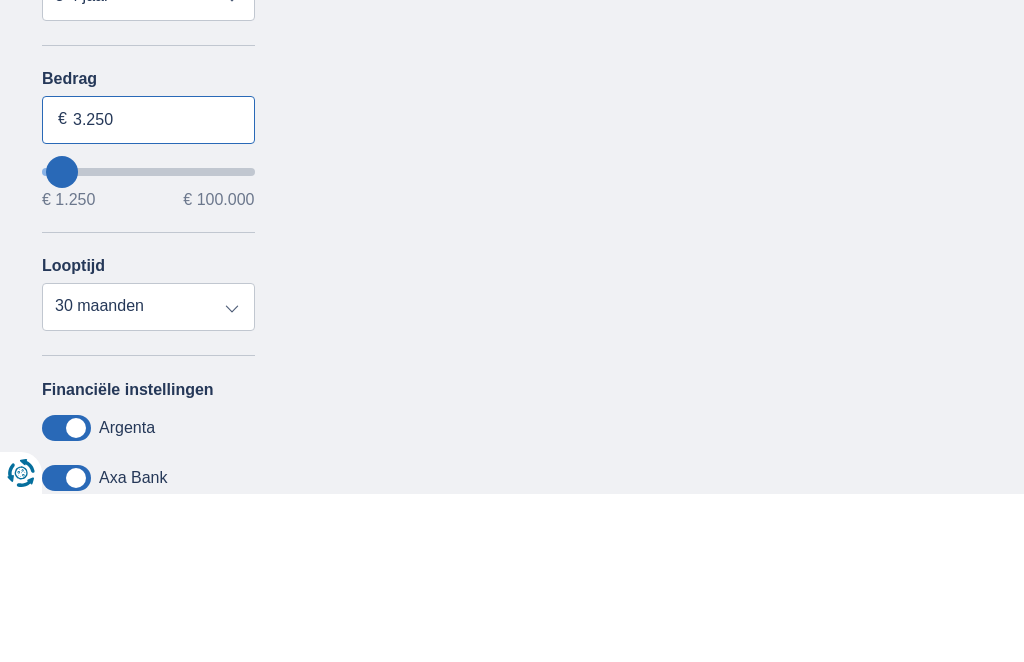 type on "2.250" 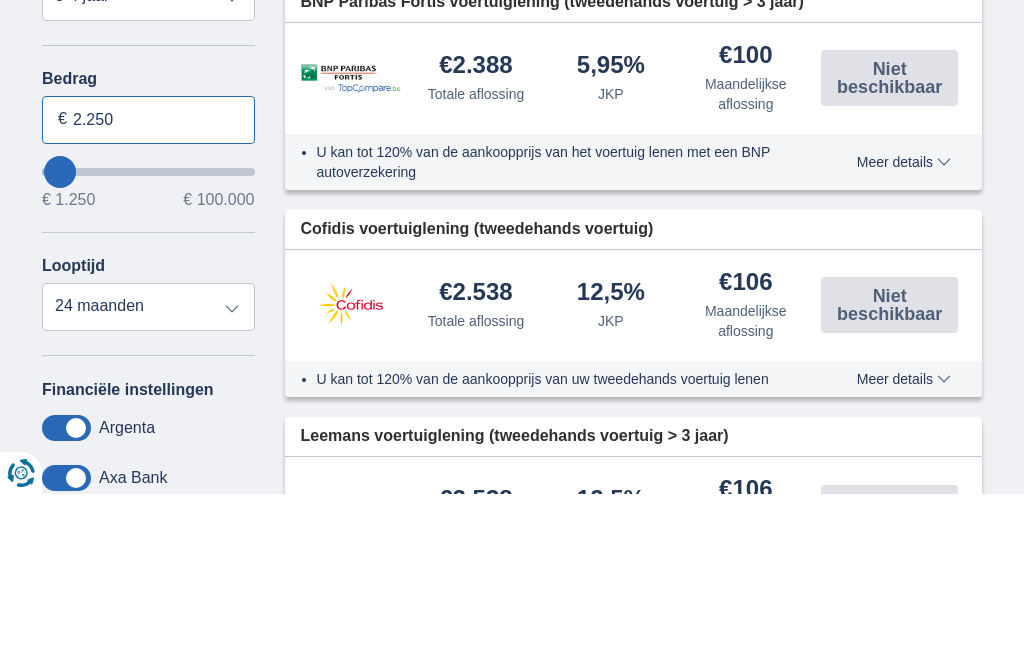 type on "3.250" 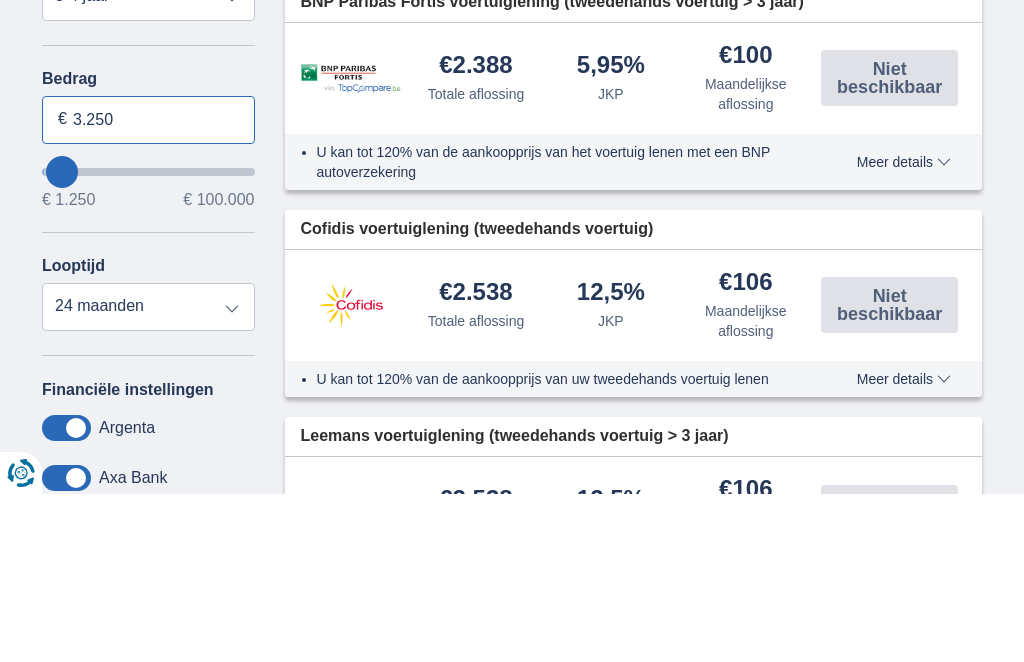 select on "30" 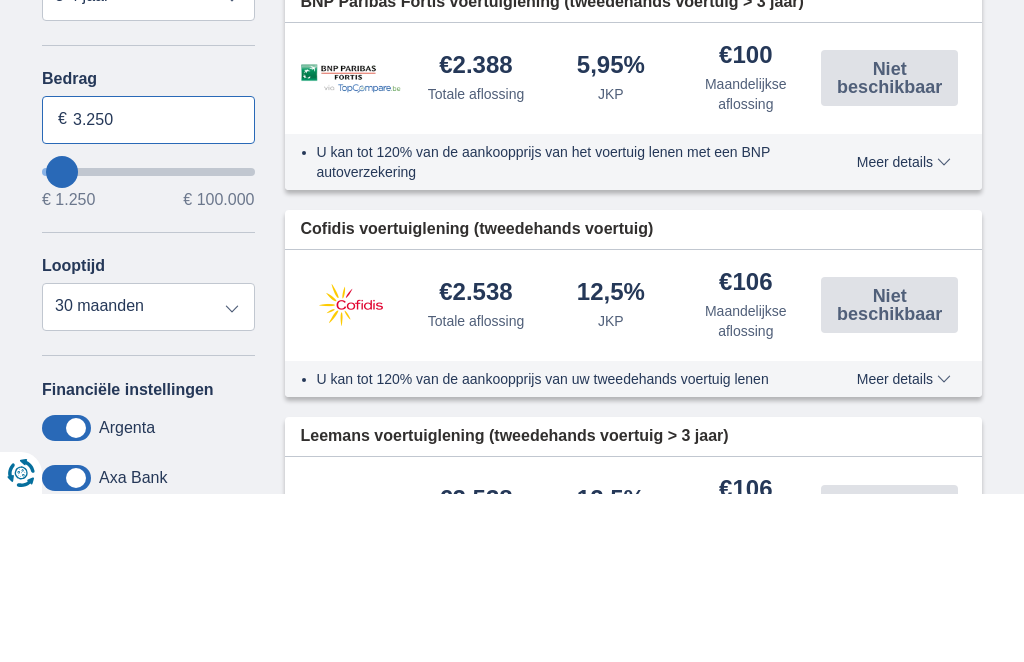 type on "4.250" 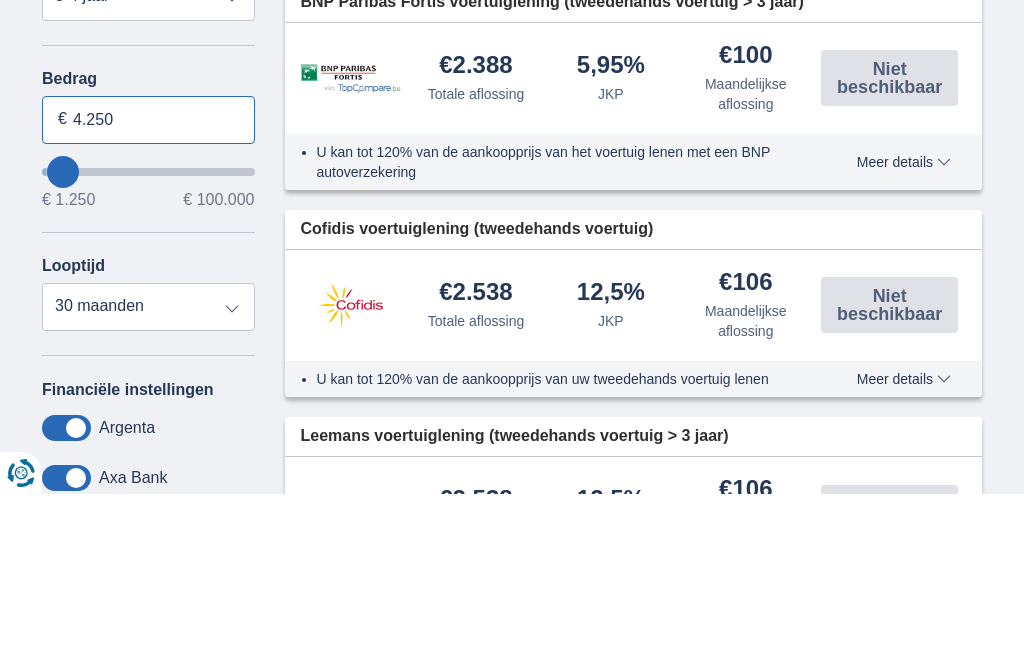 select on "36" 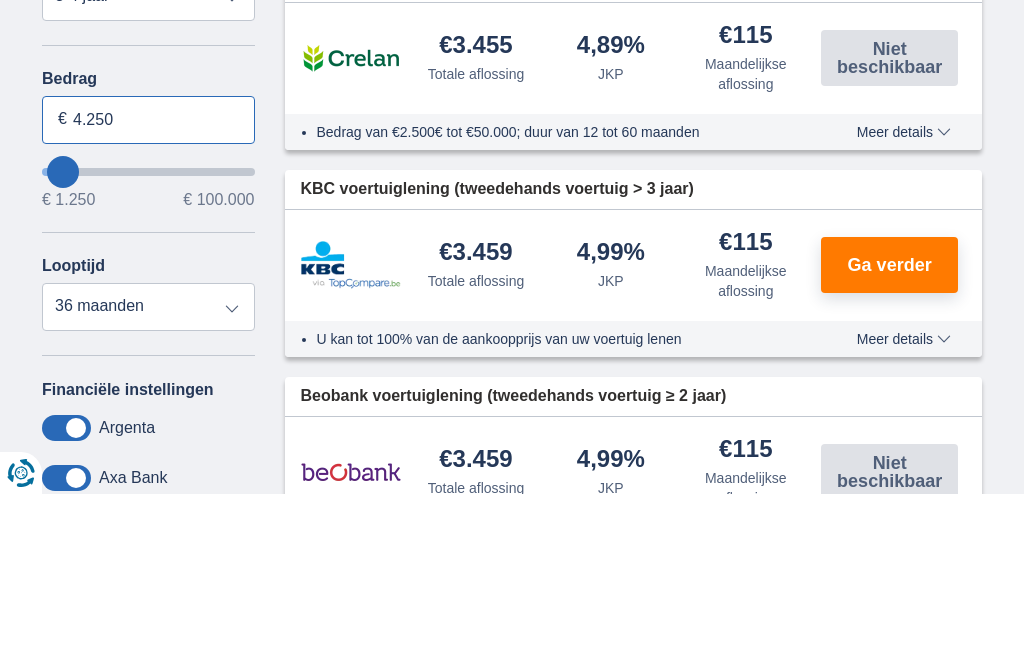 type on "3.250" 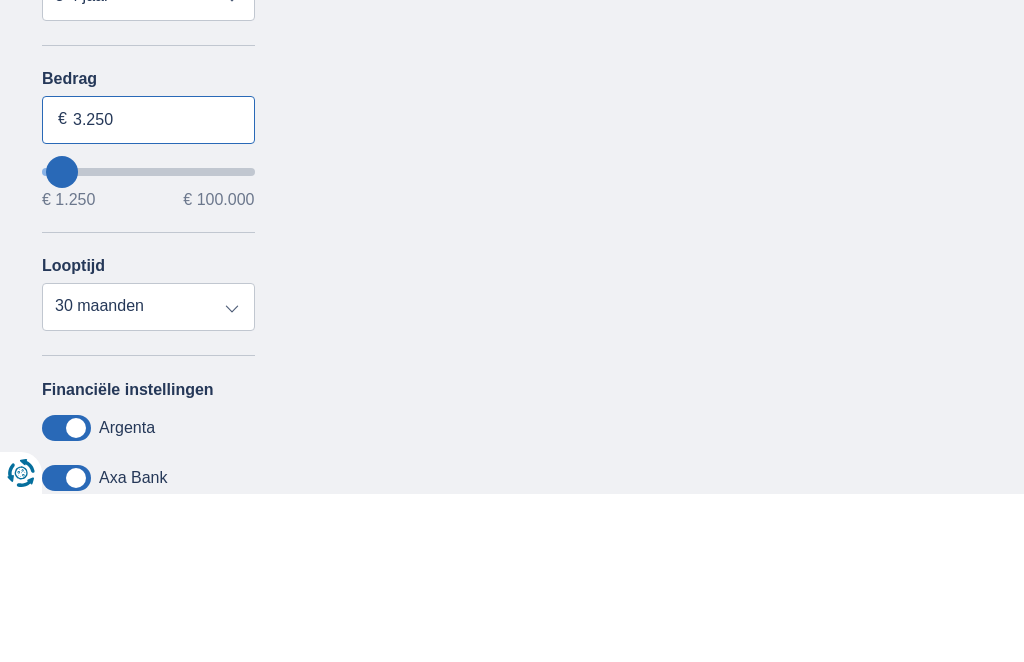 type on "2.250" 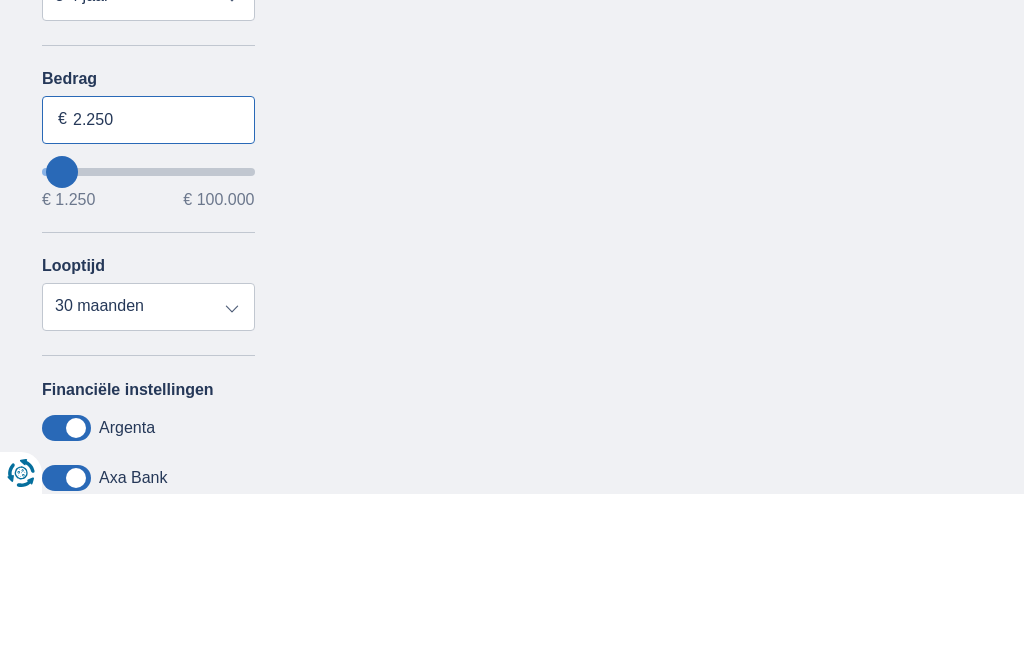 type on "2250" 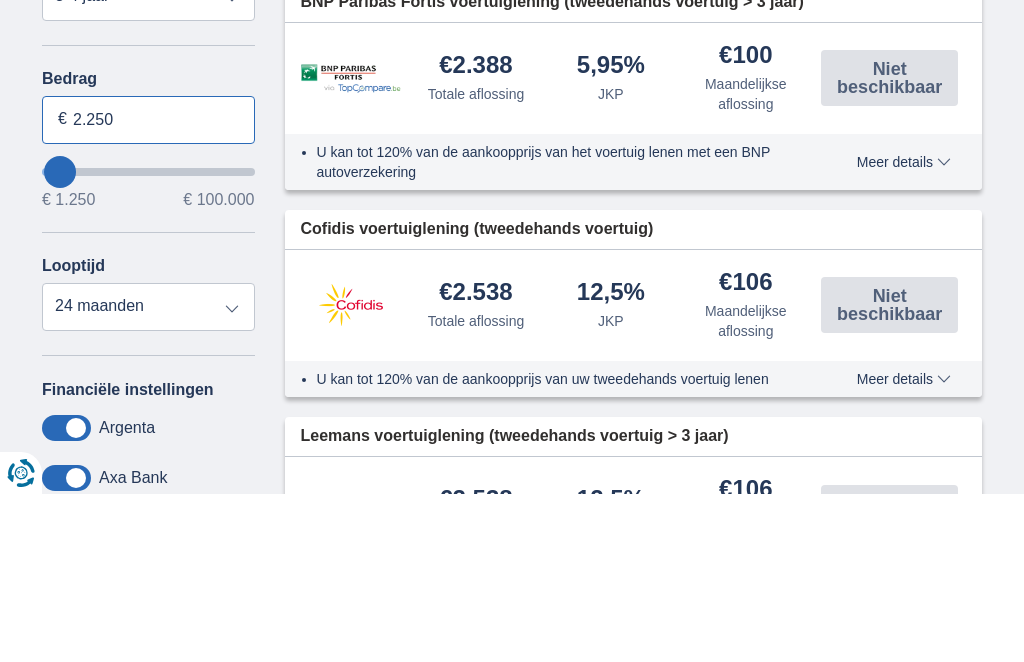 type on "3.250" 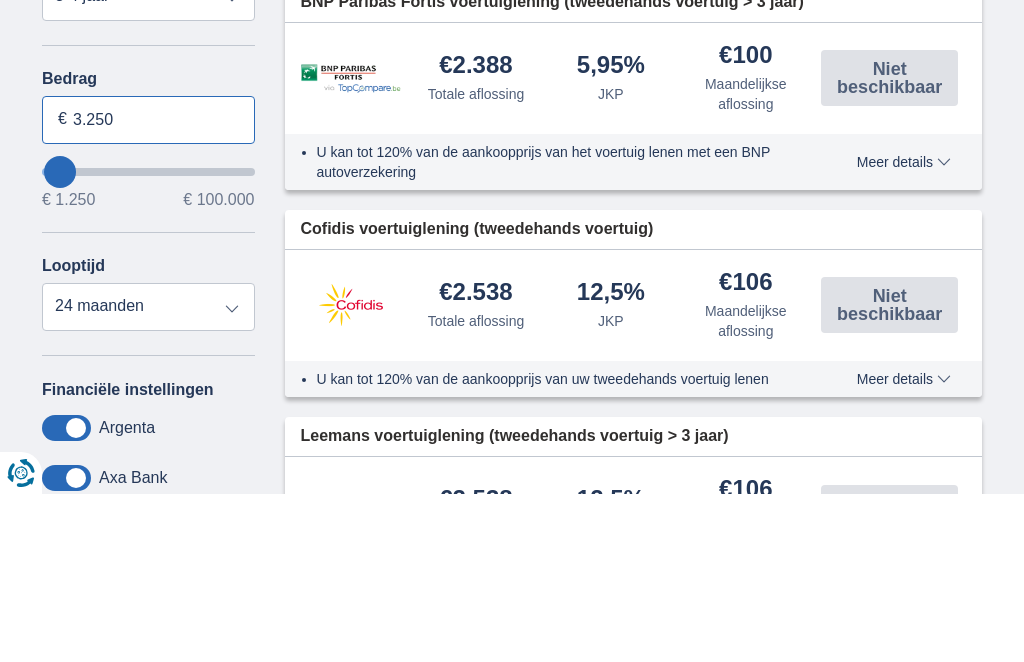 type on "3250" 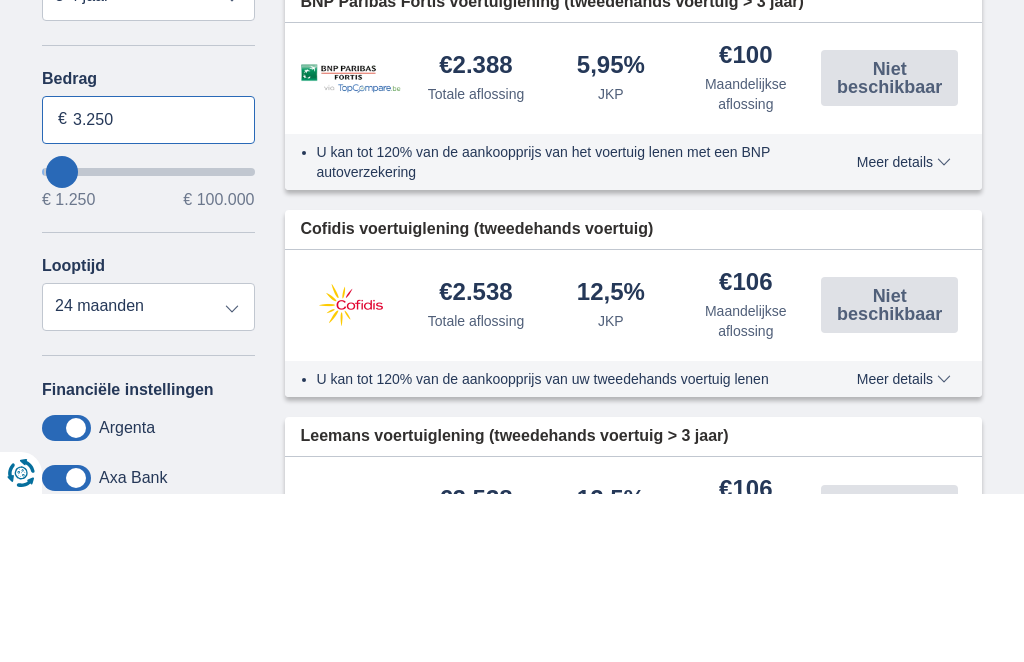 select on "30" 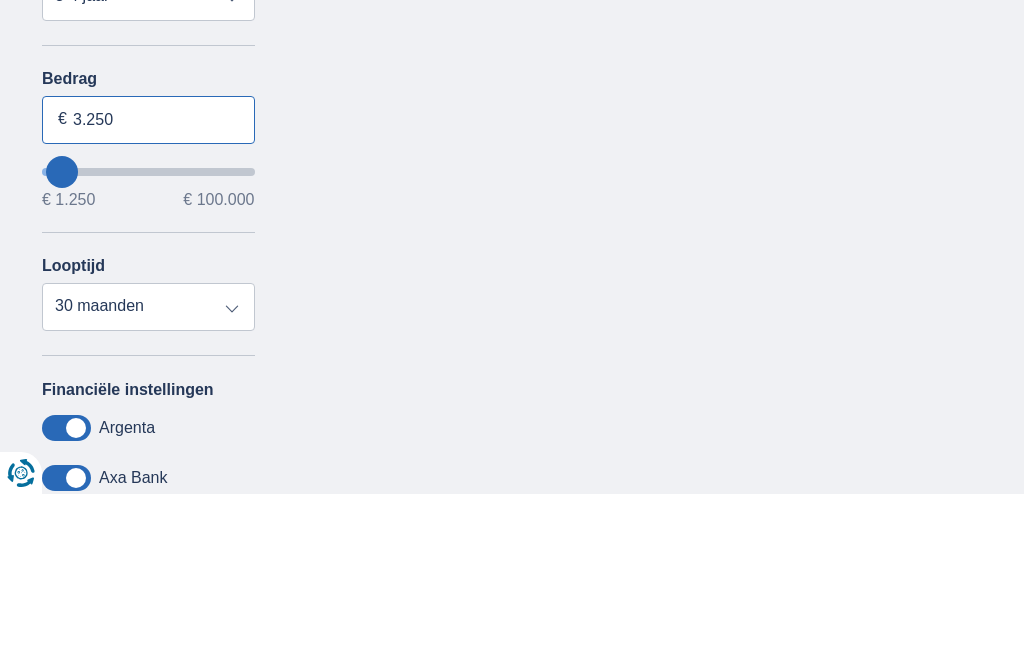 type on "3250" 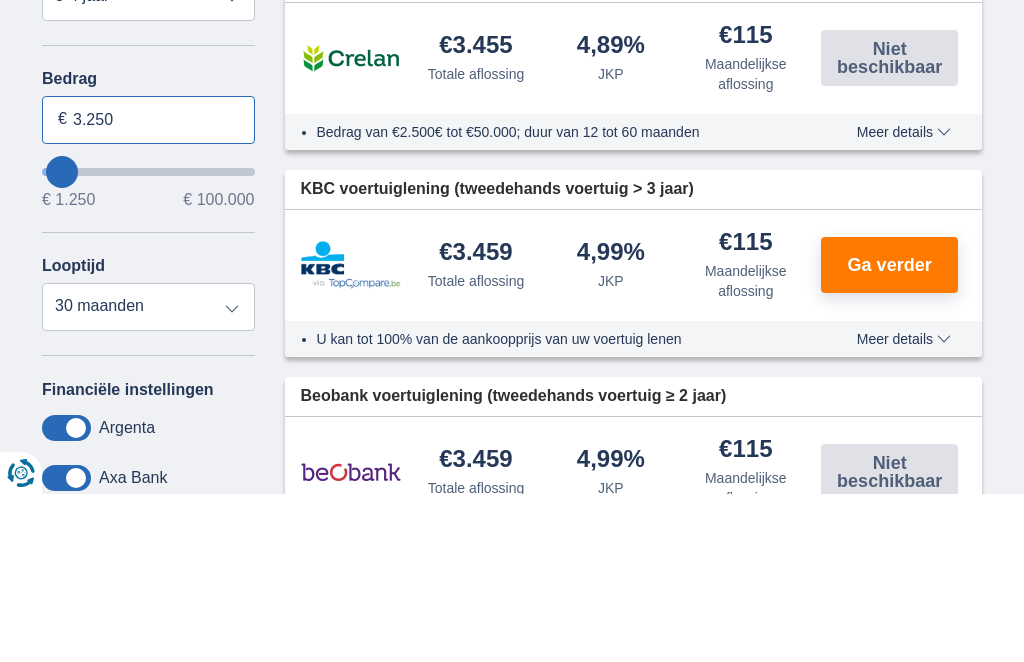 type on "4.250" 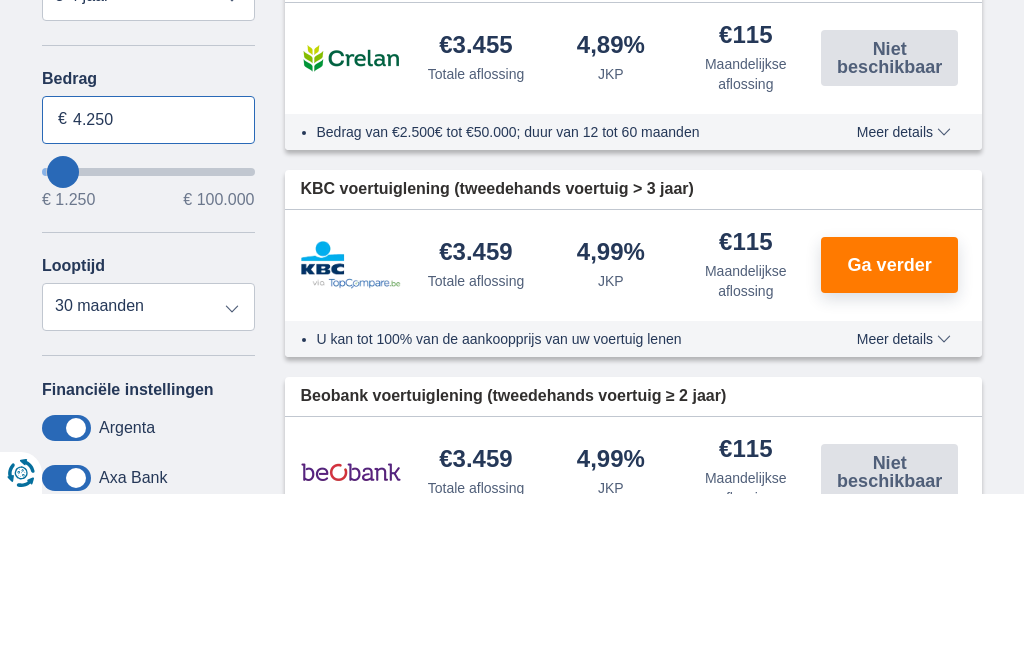 type on "3.250" 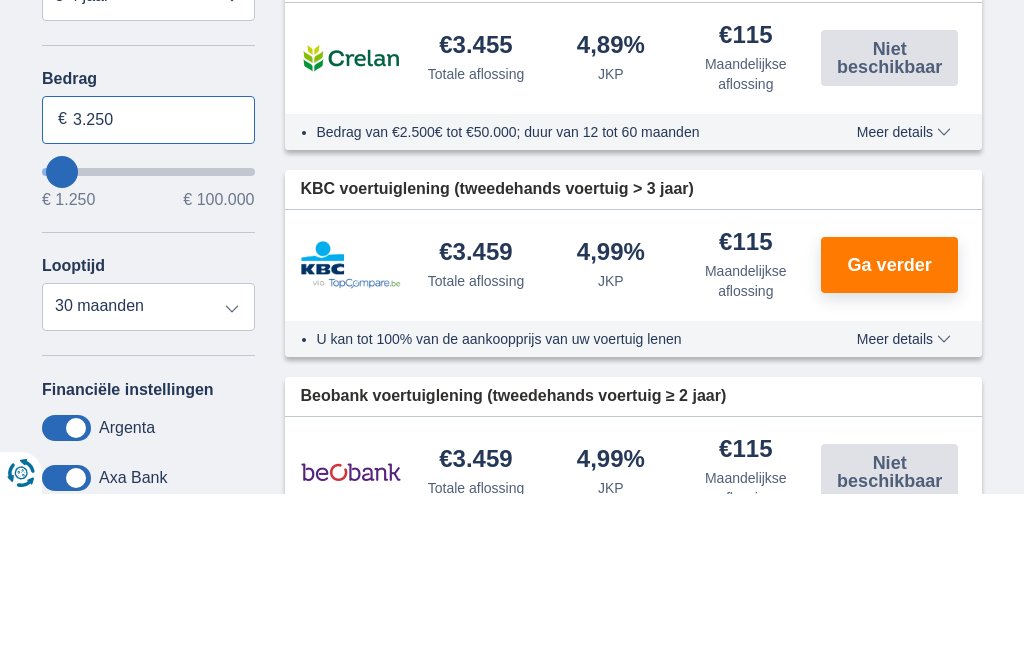 select on "30" 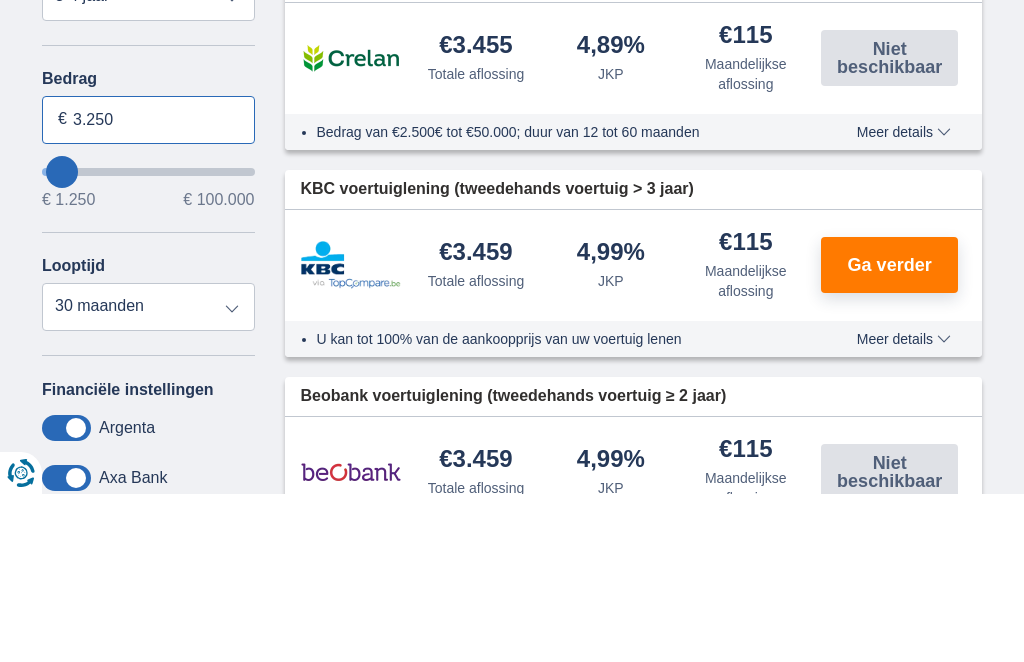 type on "2.250" 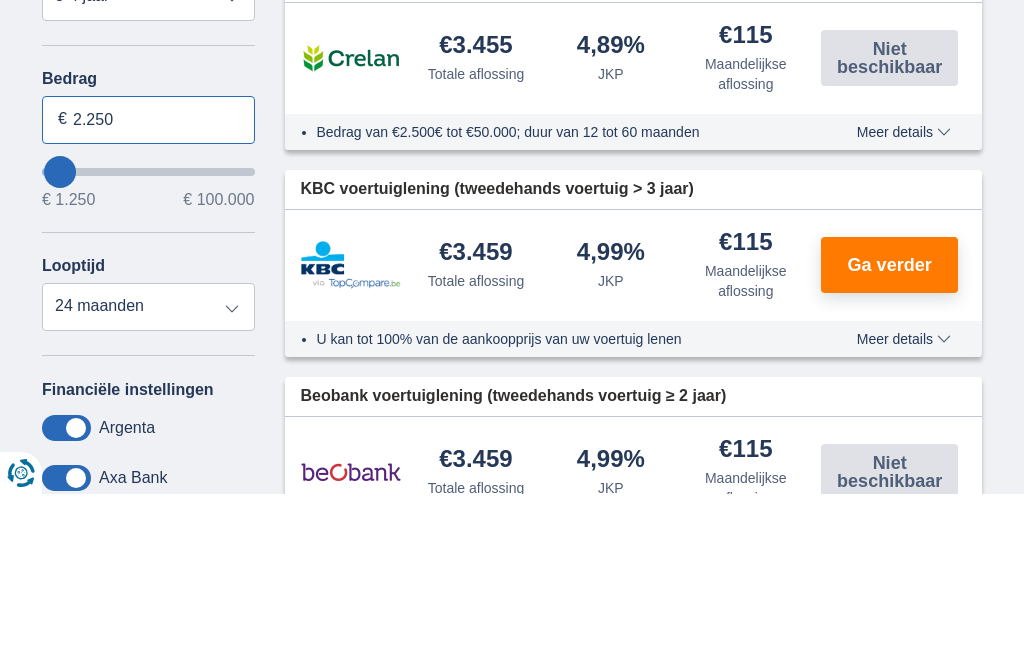 type on "1.250" 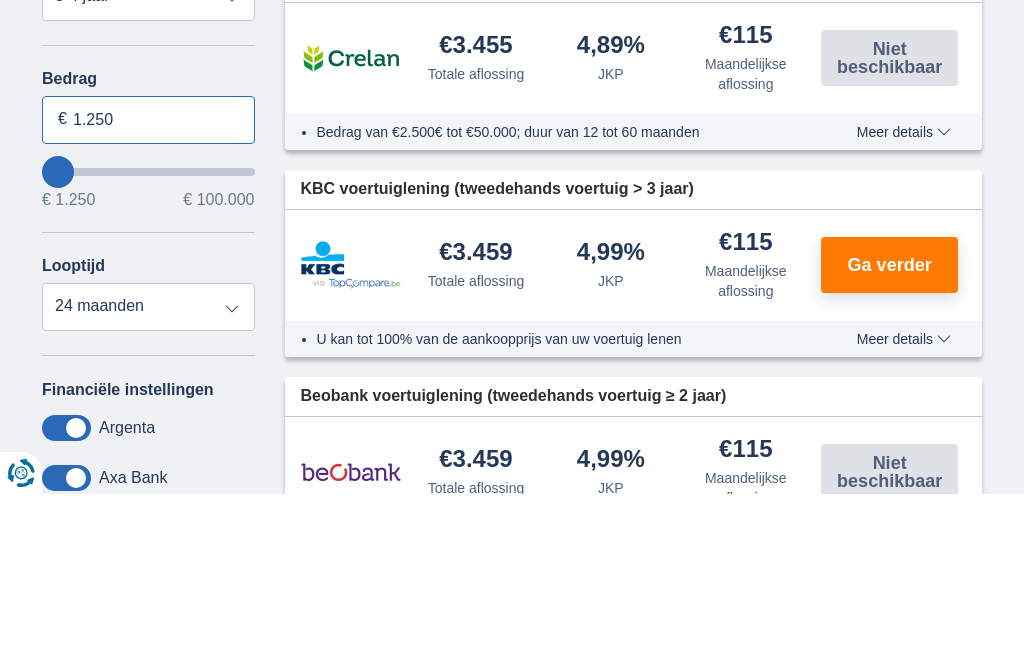 type on "1250" 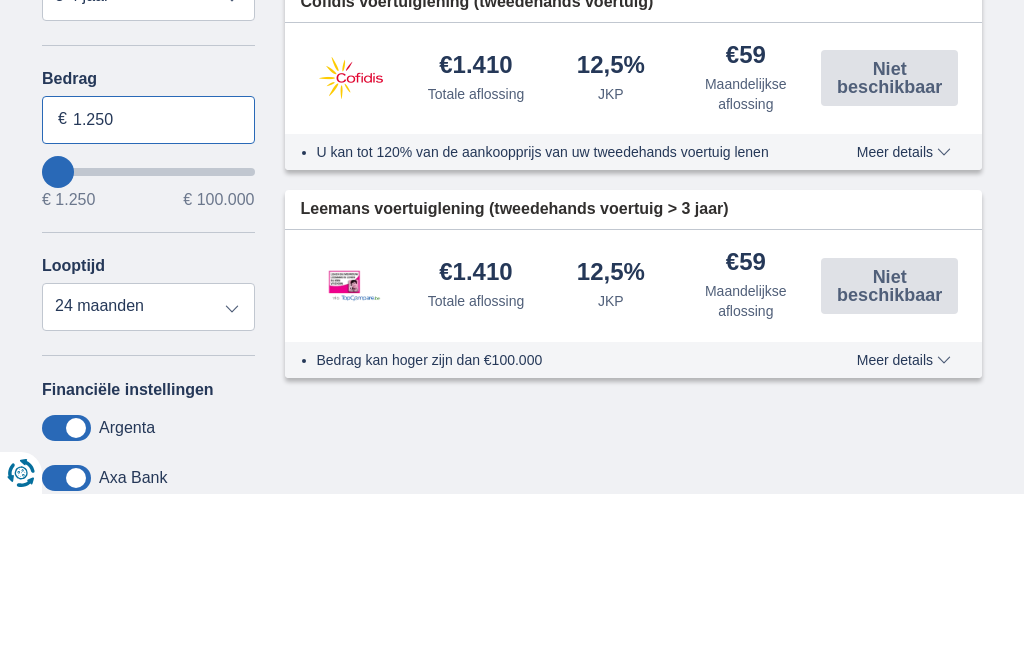 type on "10.250" 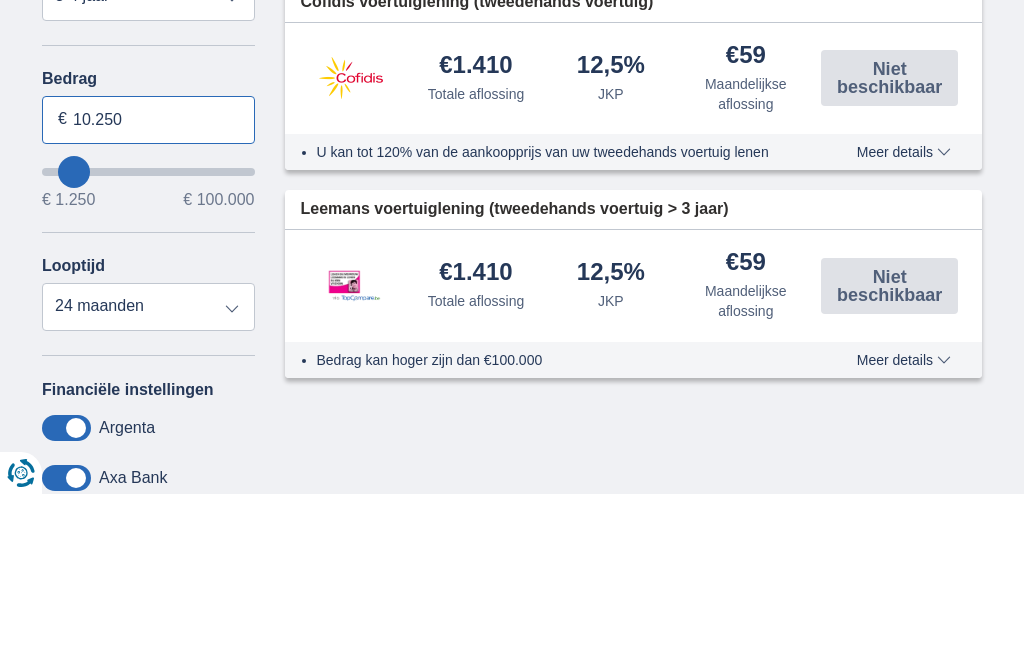 type on "11.250" 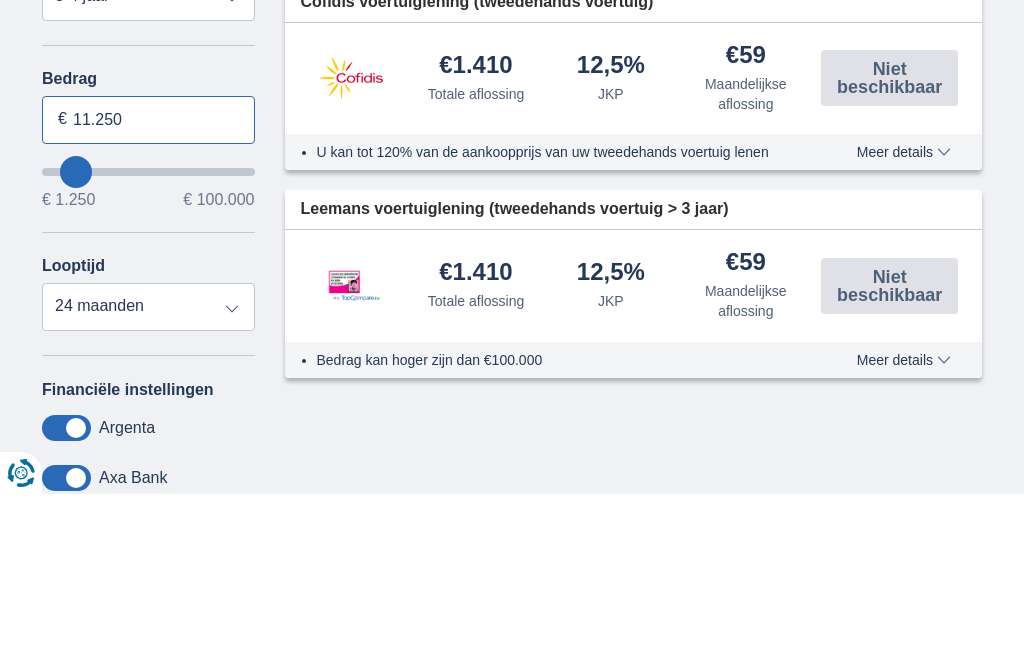 select on "60" 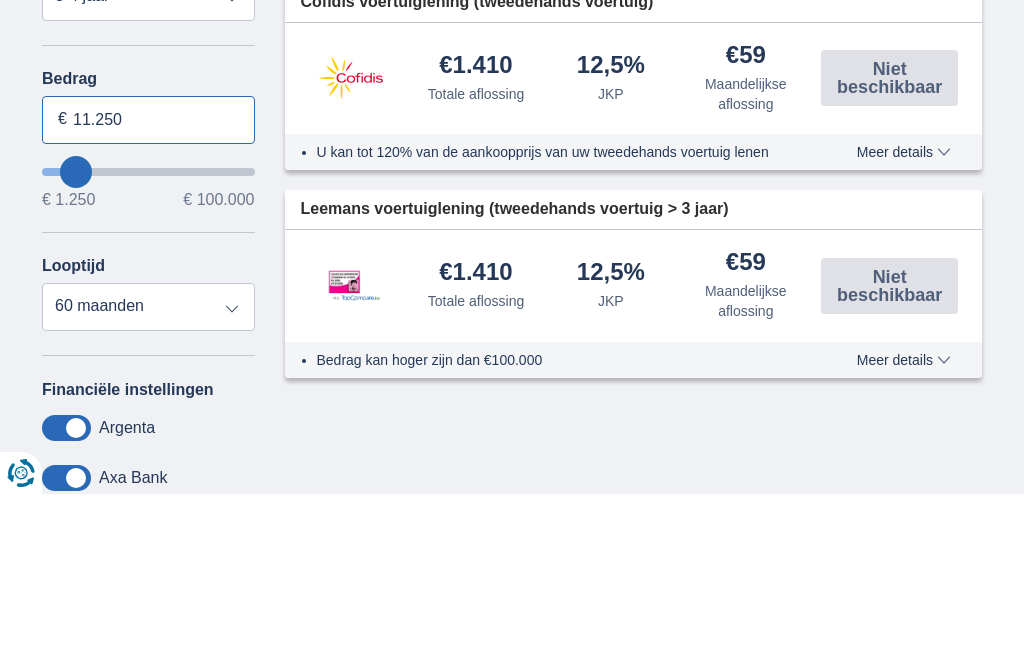 type on "12.250" 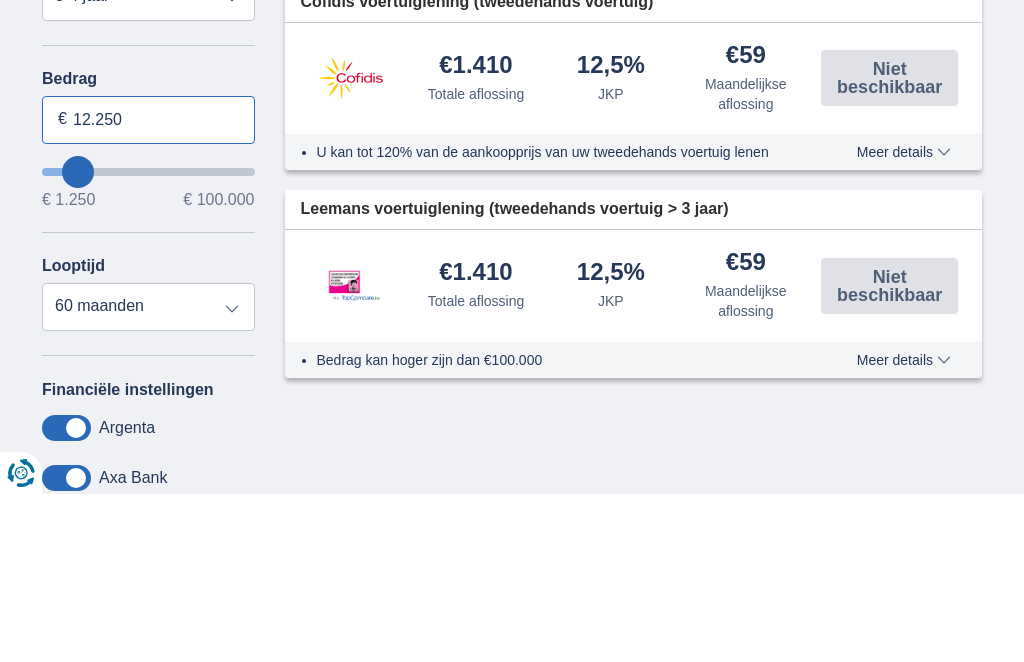 type on "13.250" 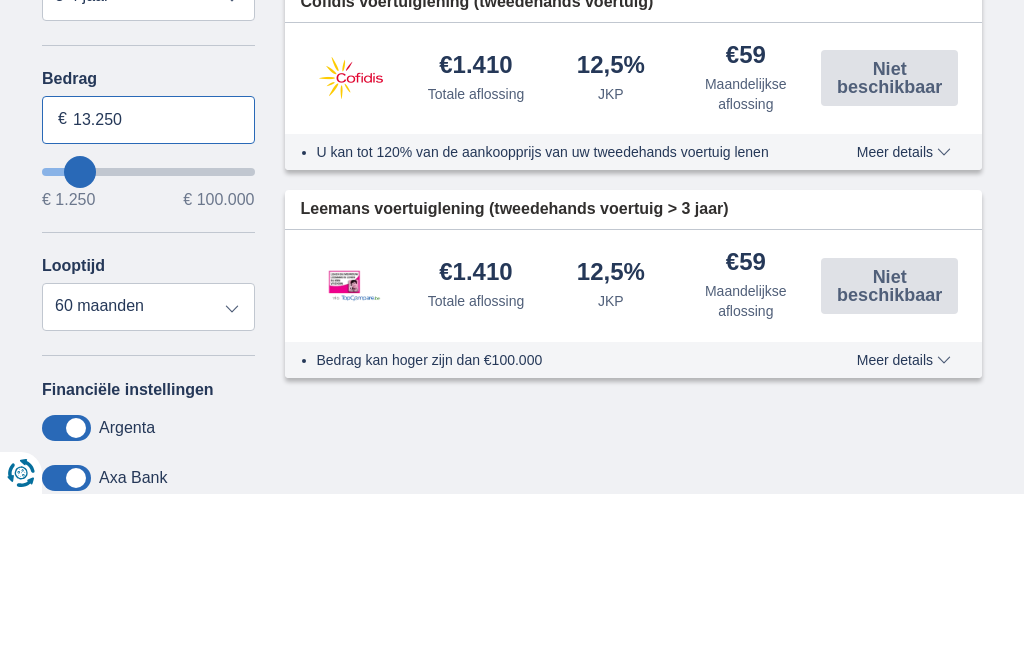 type on "13250" 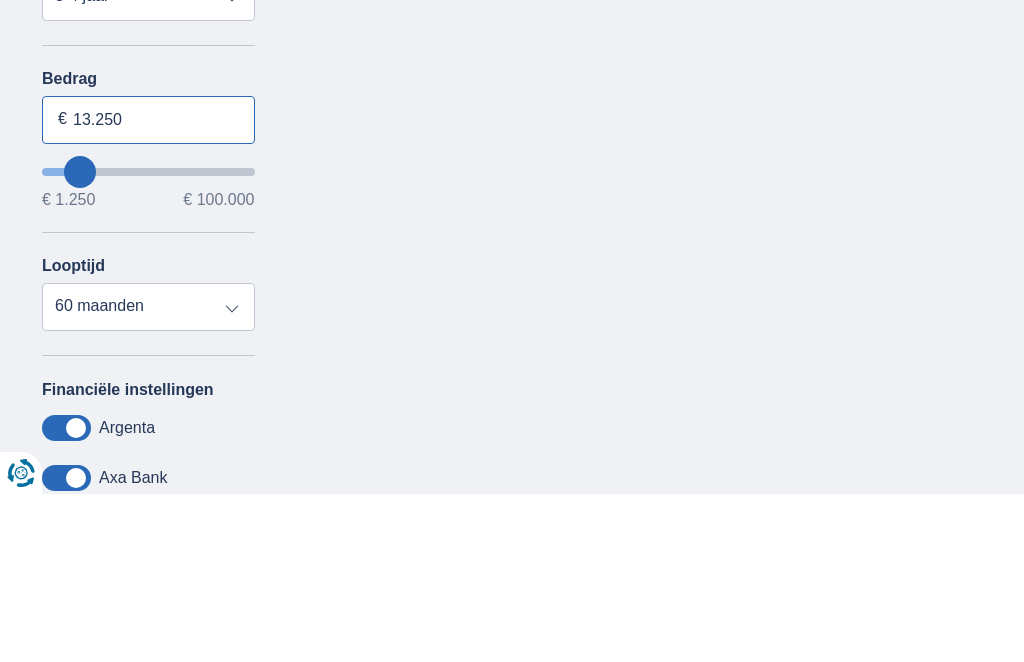 type on "14.250" 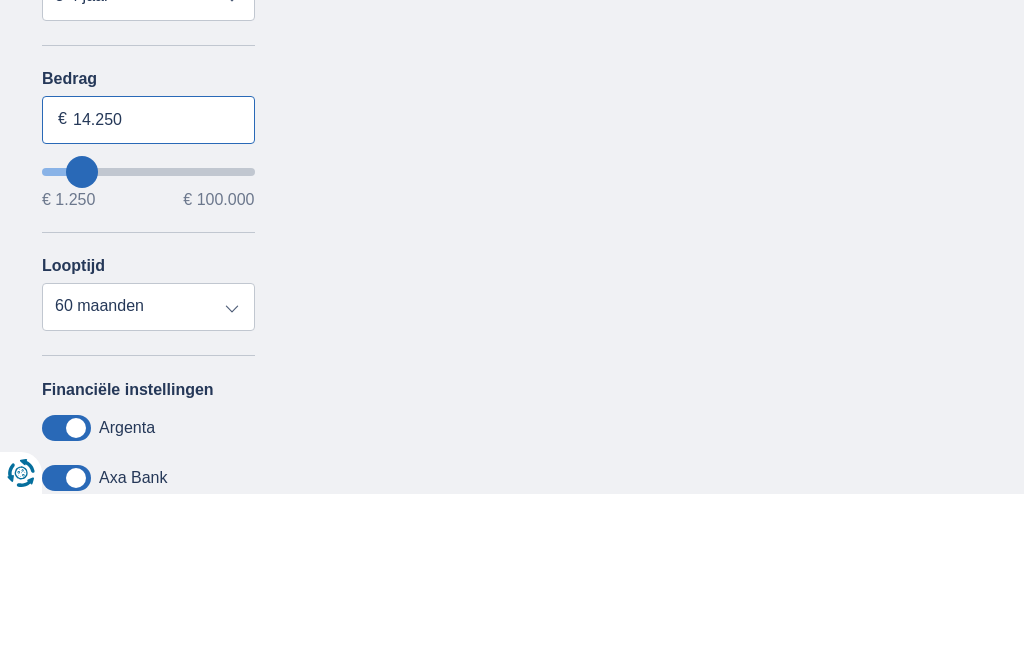type on "12.250" 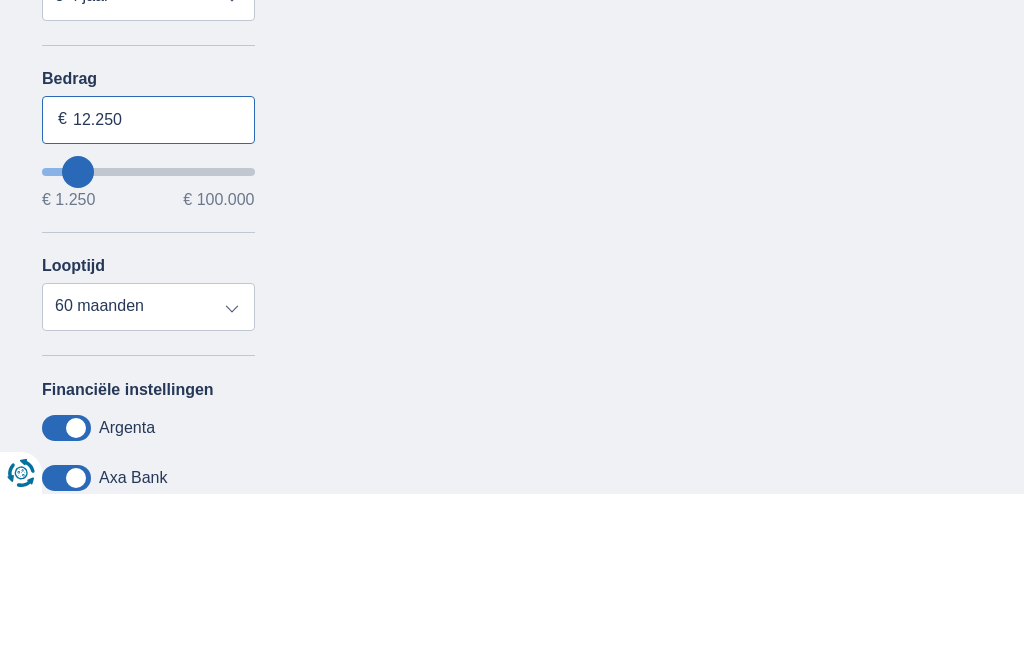 type on "11.250" 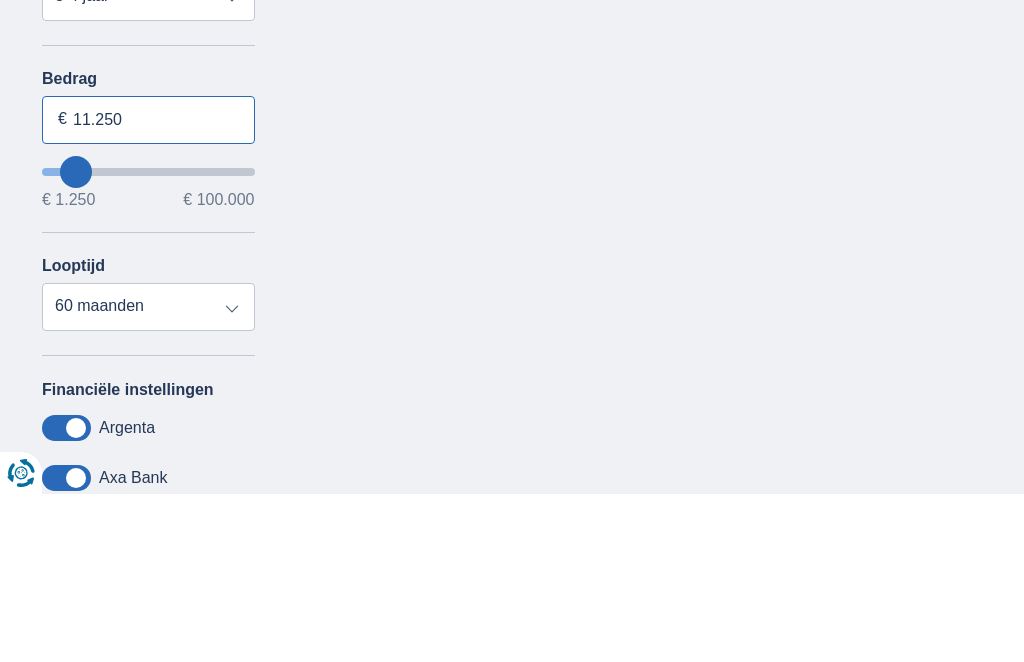 type on "10.250" 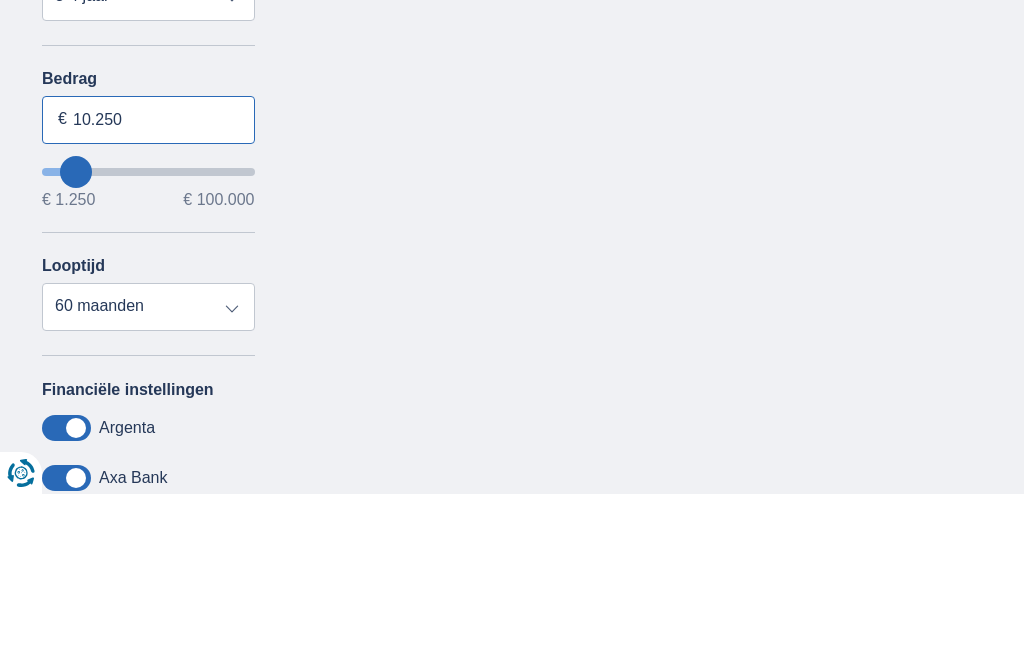 type on "10250" 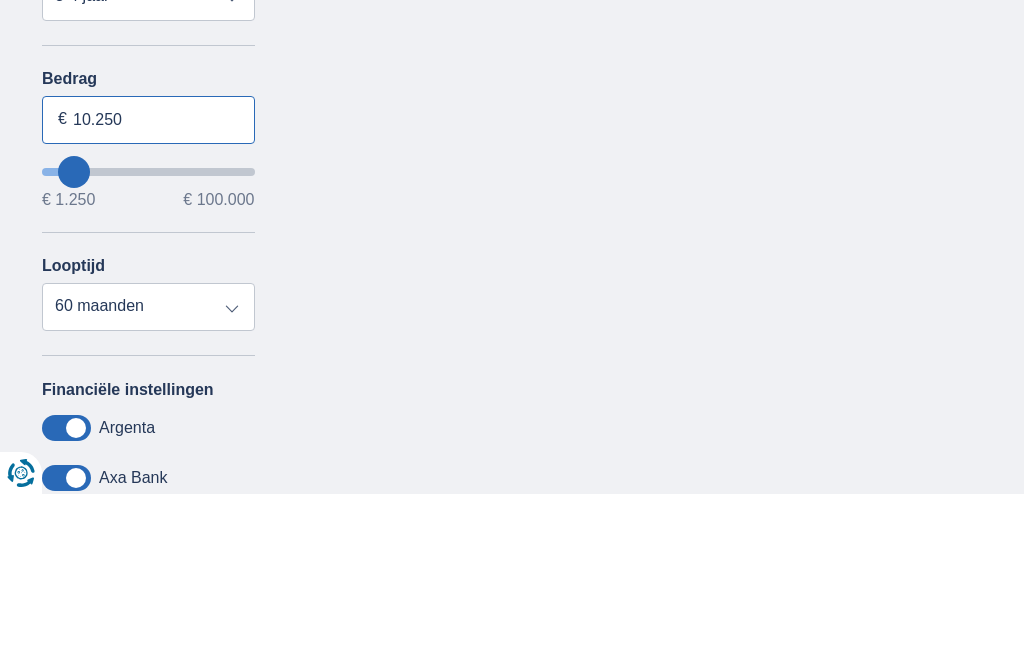 type on "9.250" 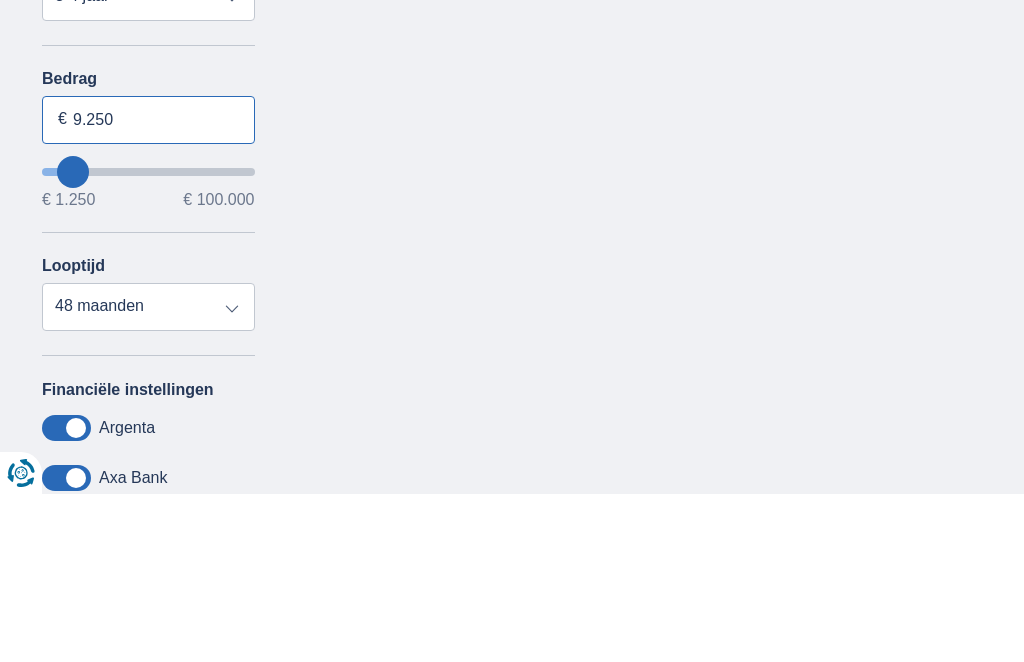 type on "8.250" 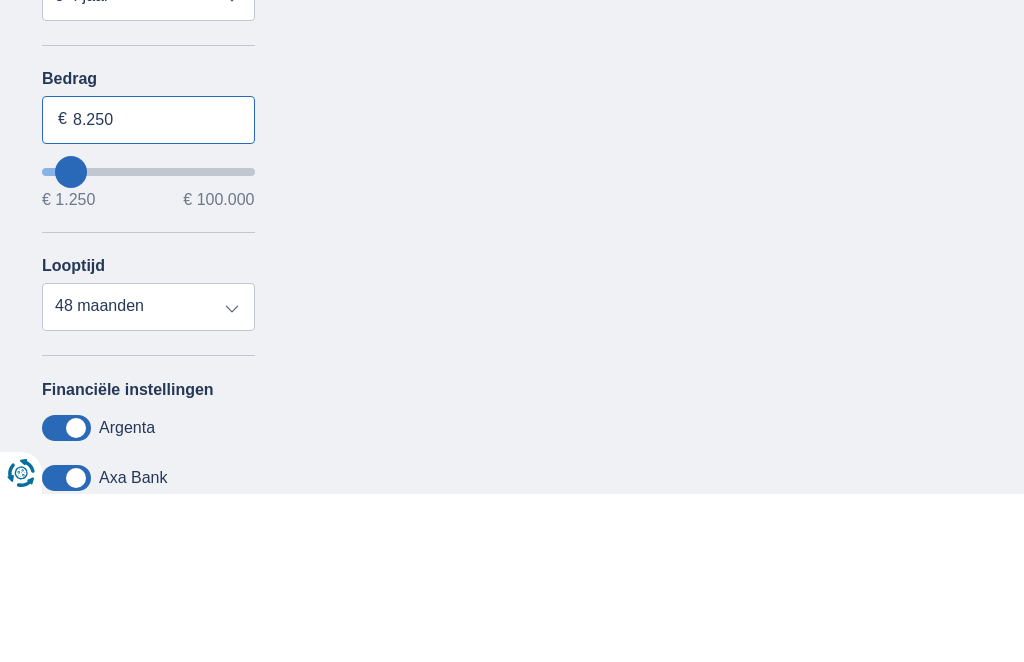 type on "7.250" 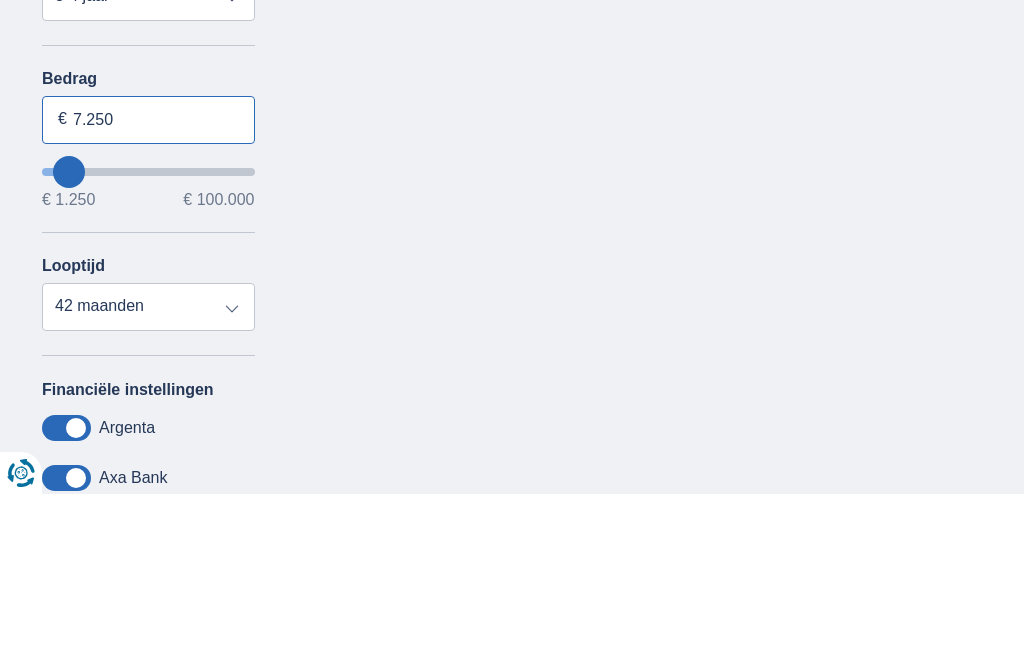 type on "6.250" 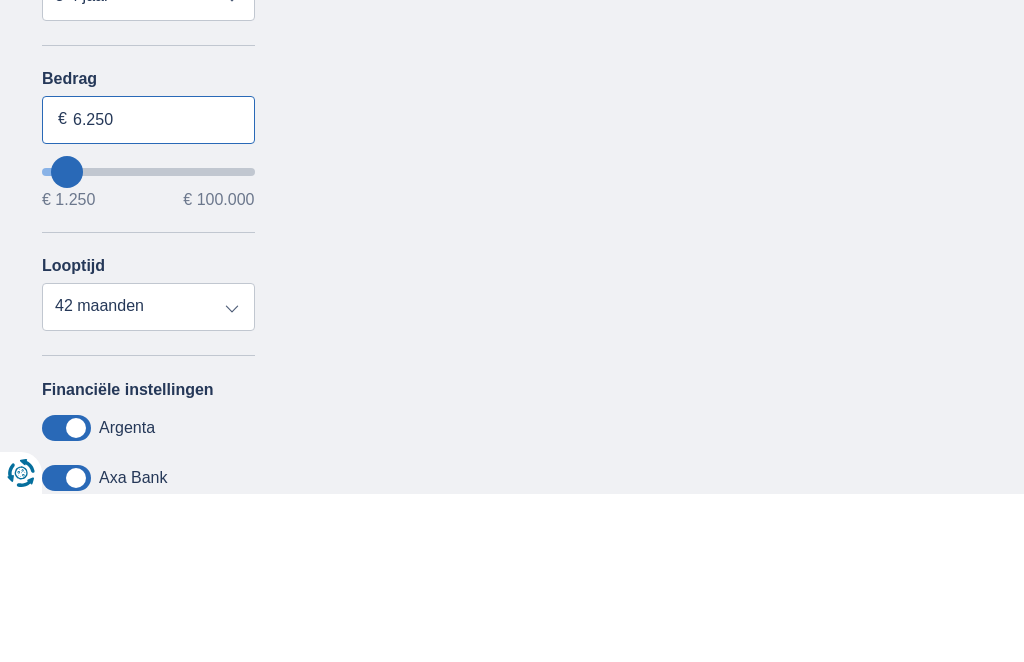 type on "5.250" 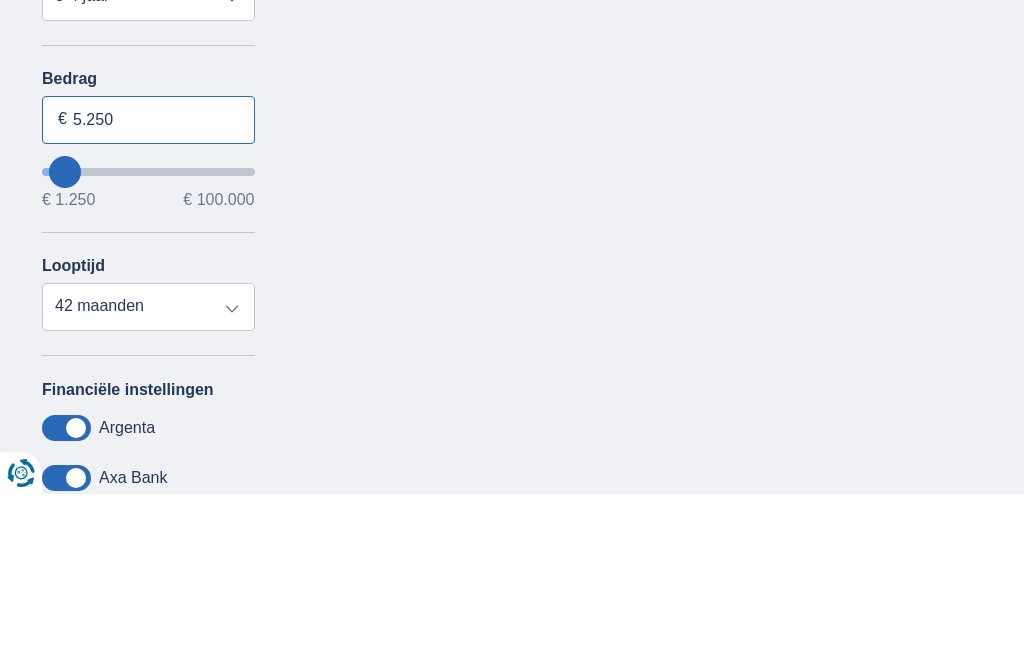 select on "36" 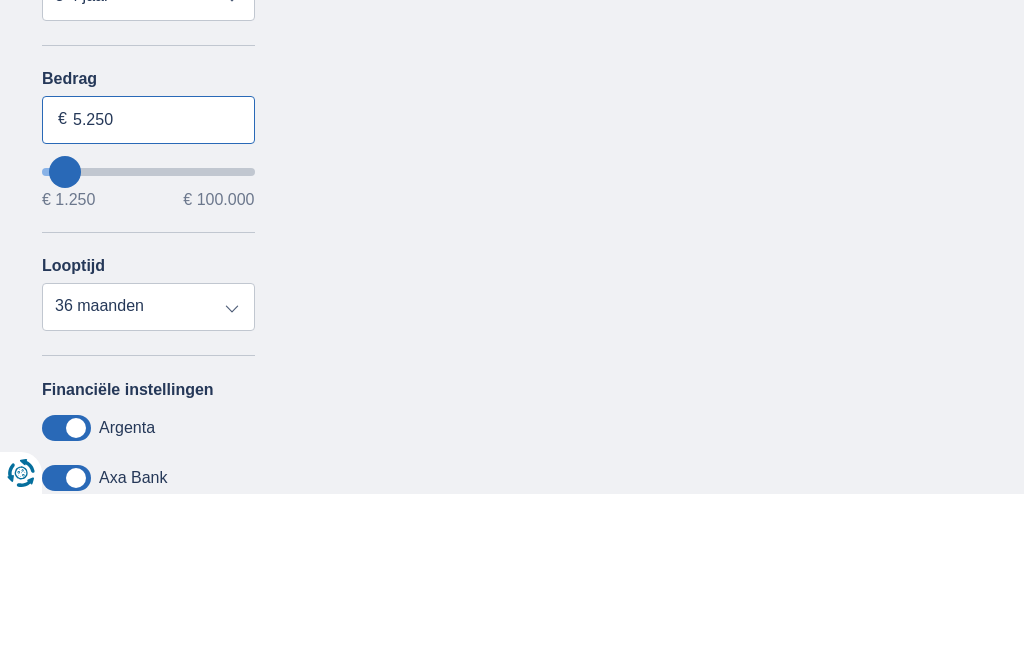 type on "4.250" 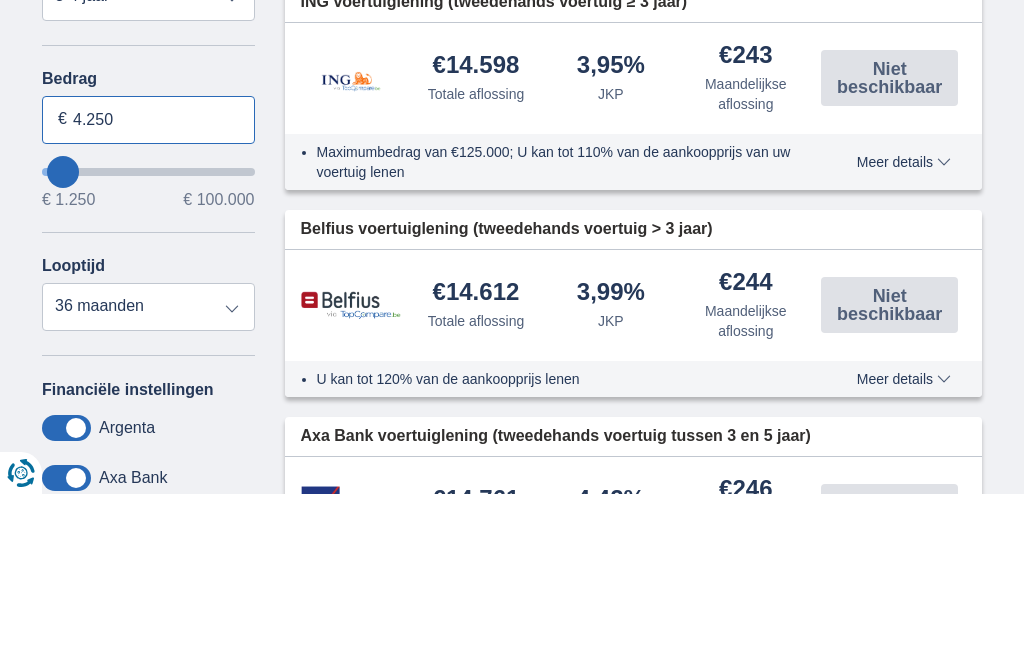 type on "3.250" 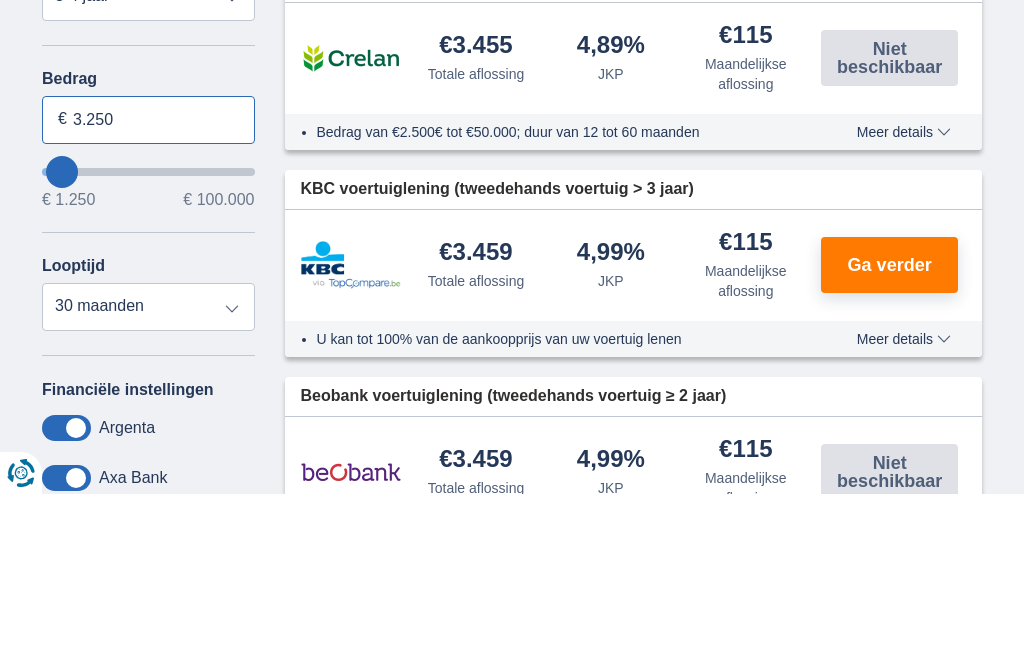 type on "2.250" 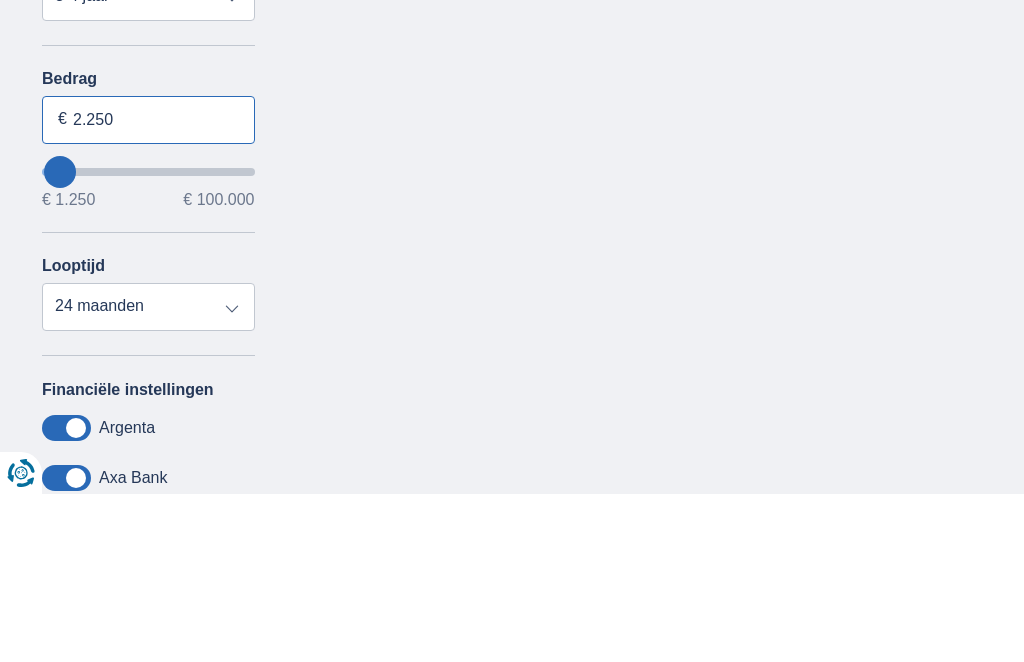 type on "3.250" 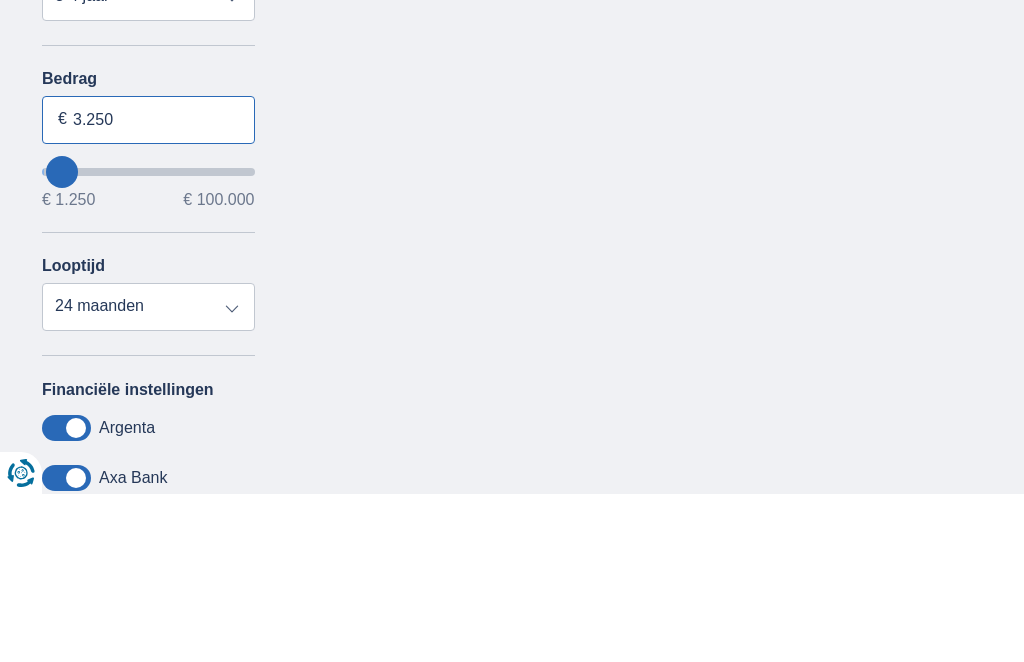 select on "30" 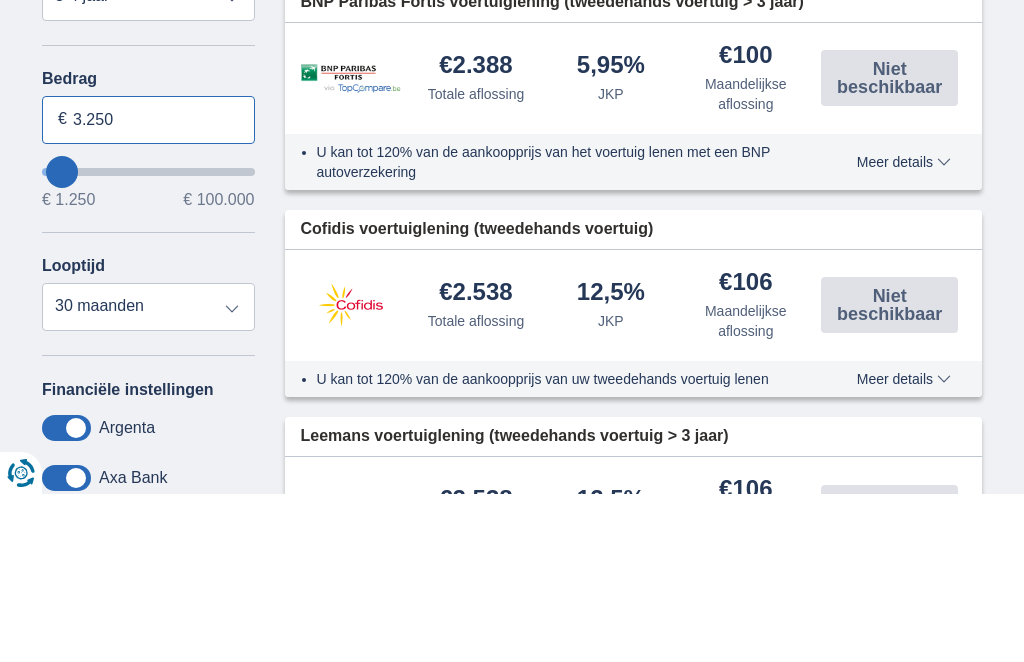 type on "4.250" 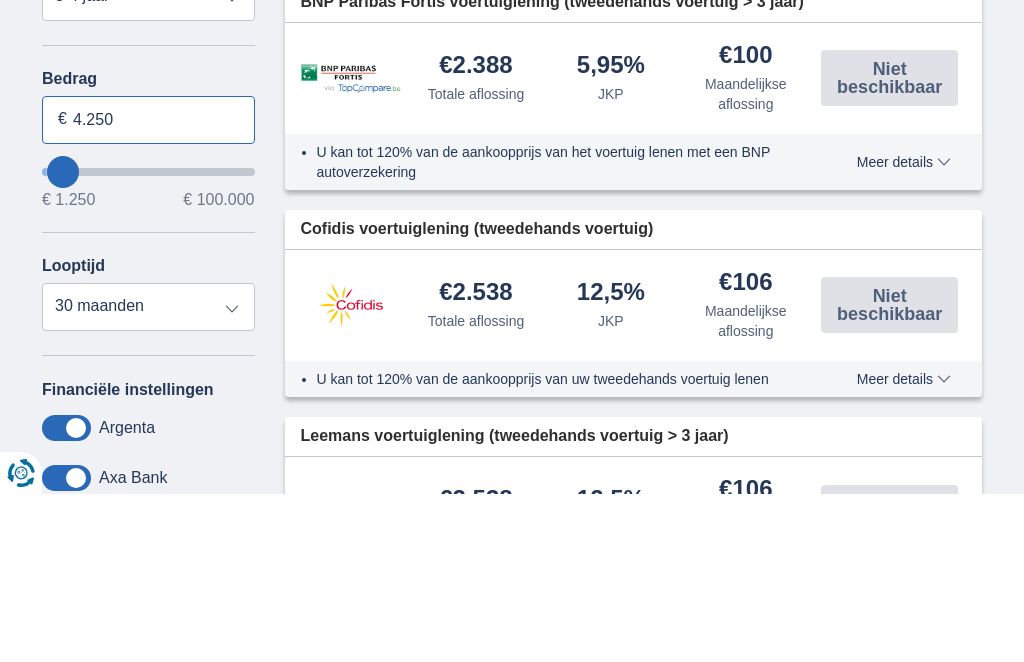 type on "4250" 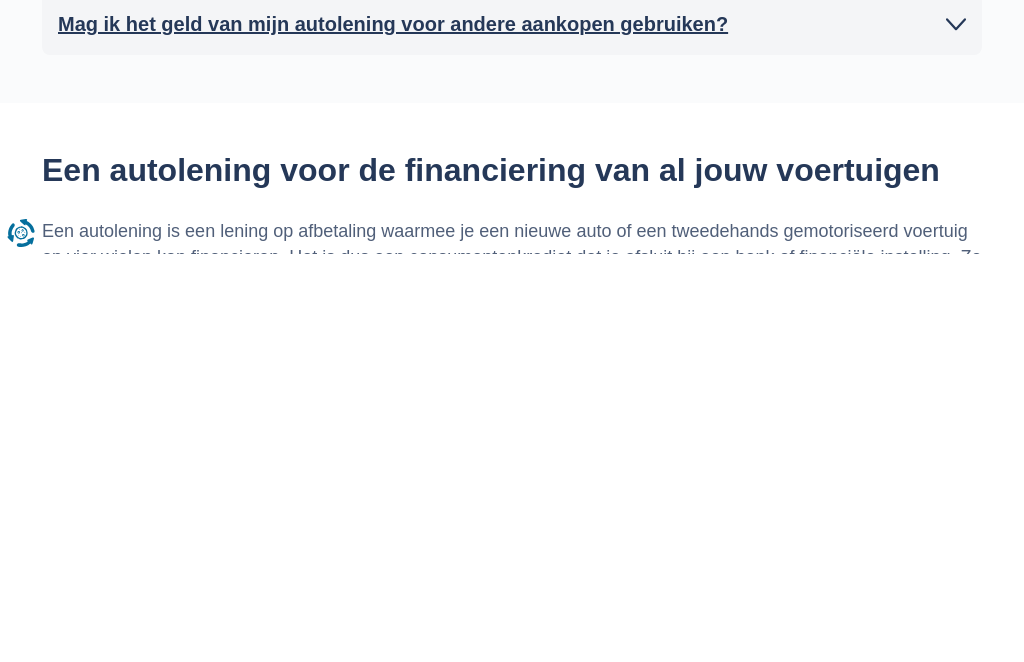scroll, scrollTop: 4090, scrollLeft: 0, axis: vertical 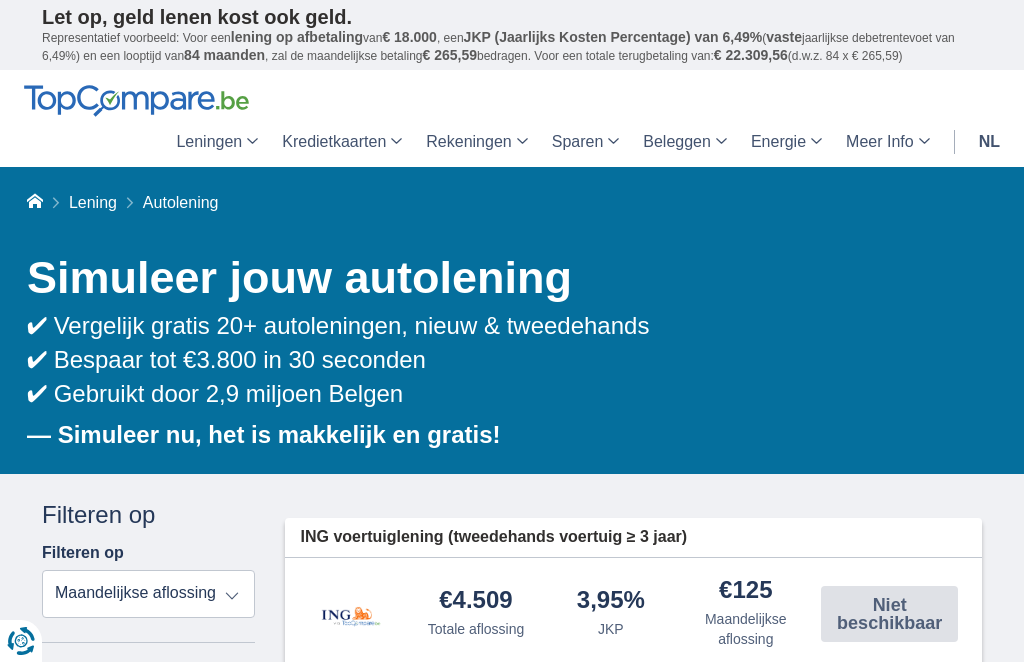 click at bounding box center [136, 101] 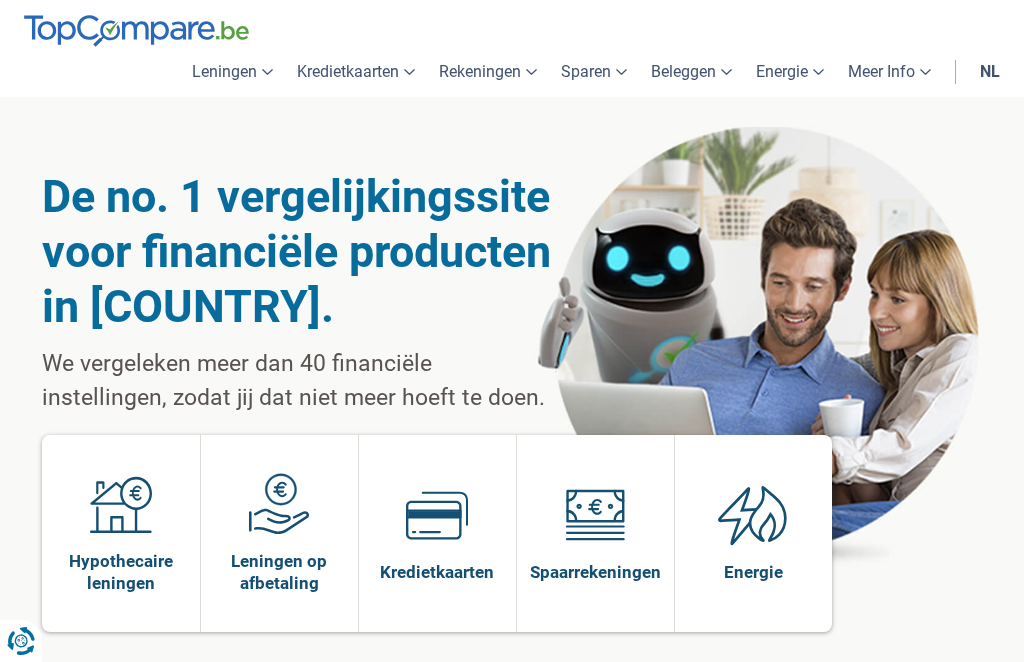 scroll, scrollTop: 0, scrollLeft: 0, axis: both 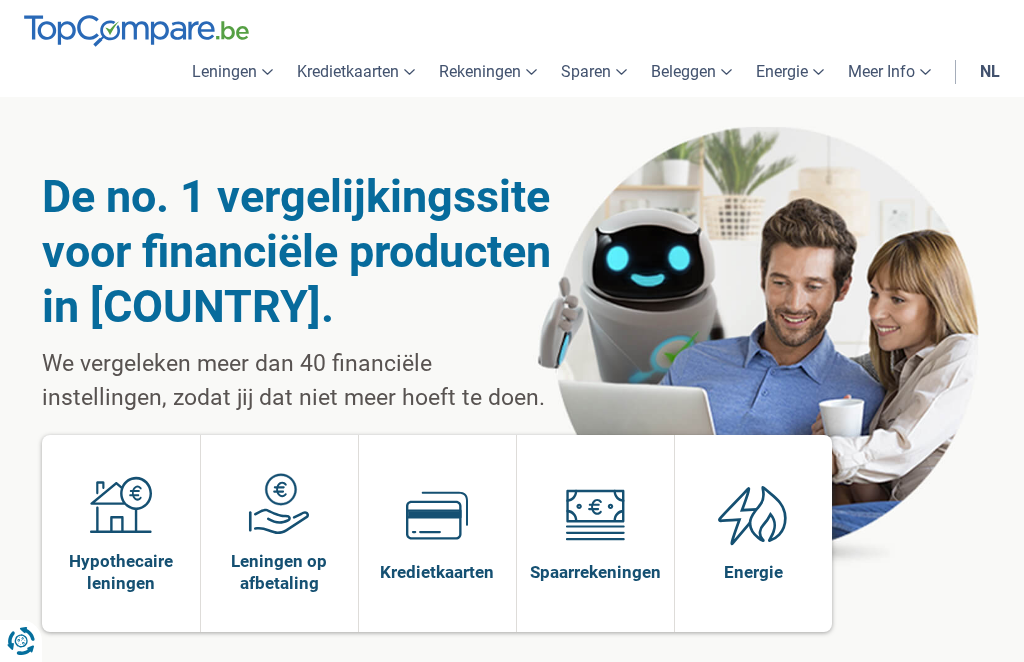 click on "Leningen op afbetaling" at bounding box center (279, 572) 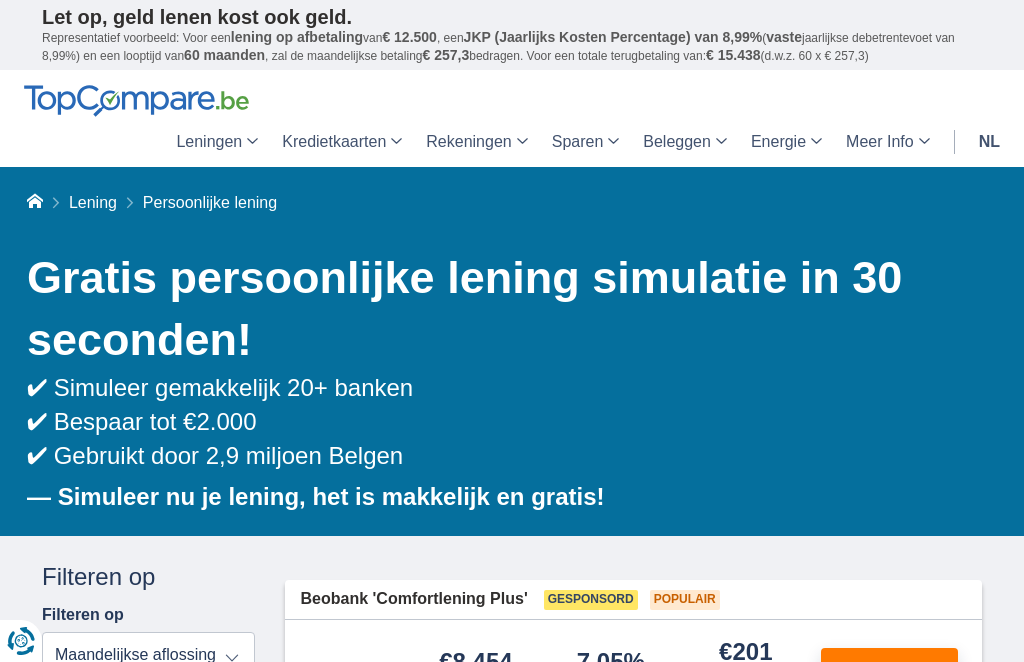 scroll, scrollTop: 0, scrollLeft: 0, axis: both 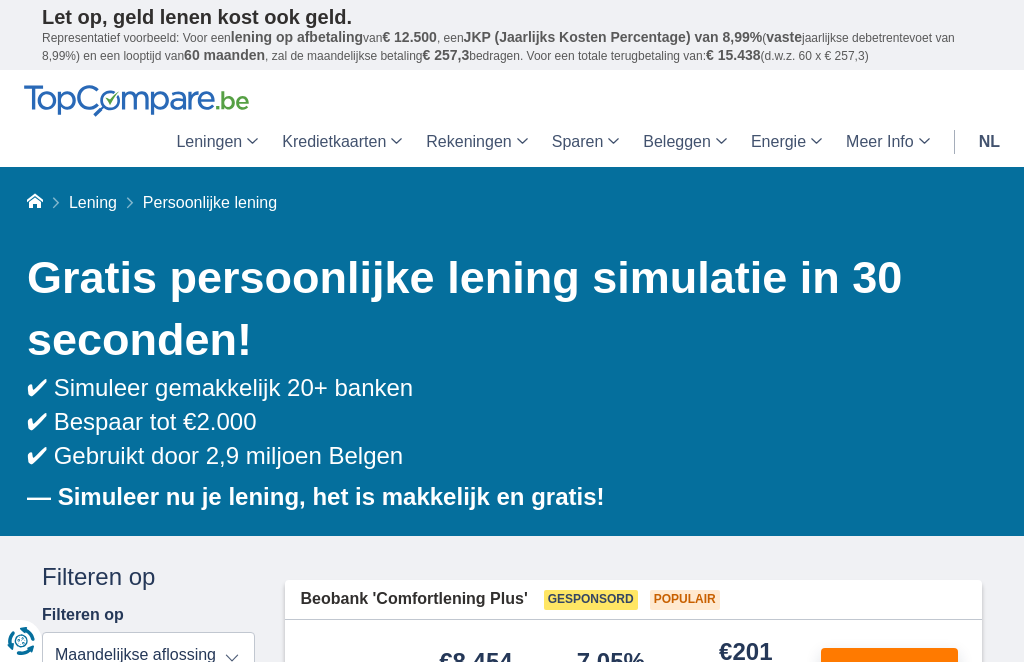 click on "Persoonlijke lening" at bounding box center (210, 202) 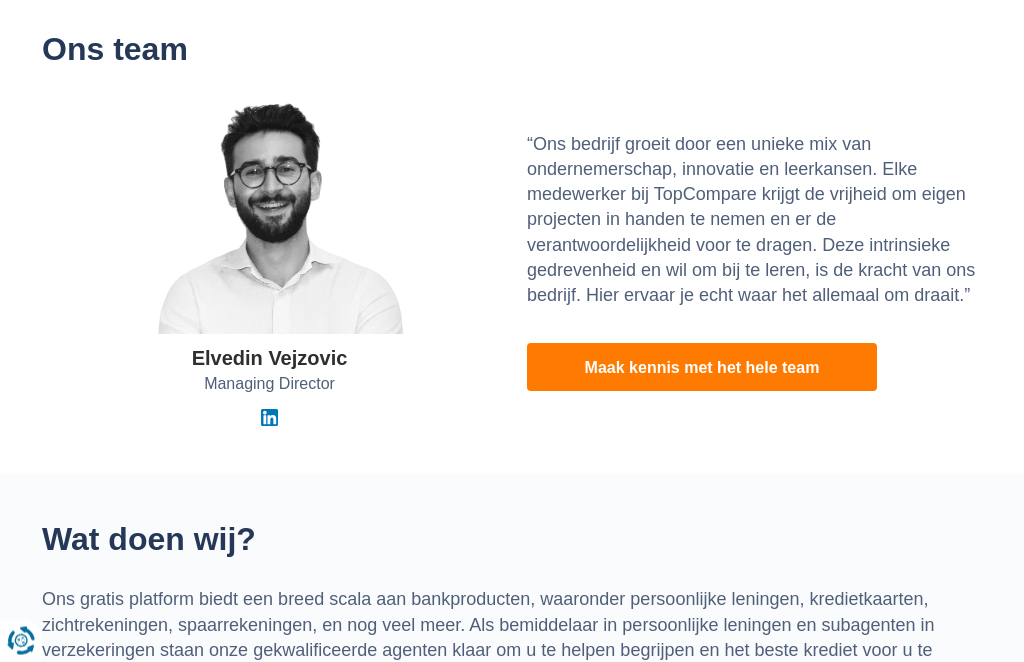 scroll, scrollTop: 431, scrollLeft: 0, axis: vertical 